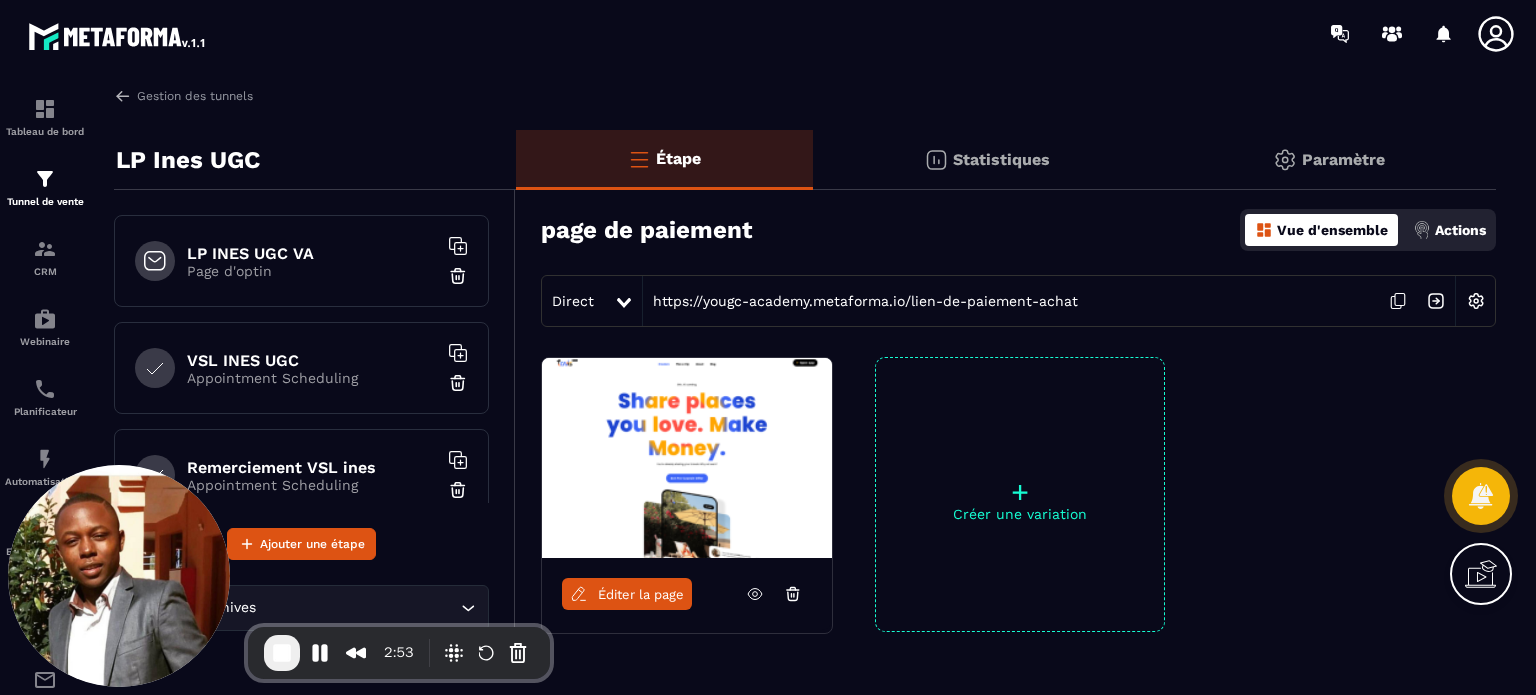 scroll, scrollTop: 0, scrollLeft: 0, axis: both 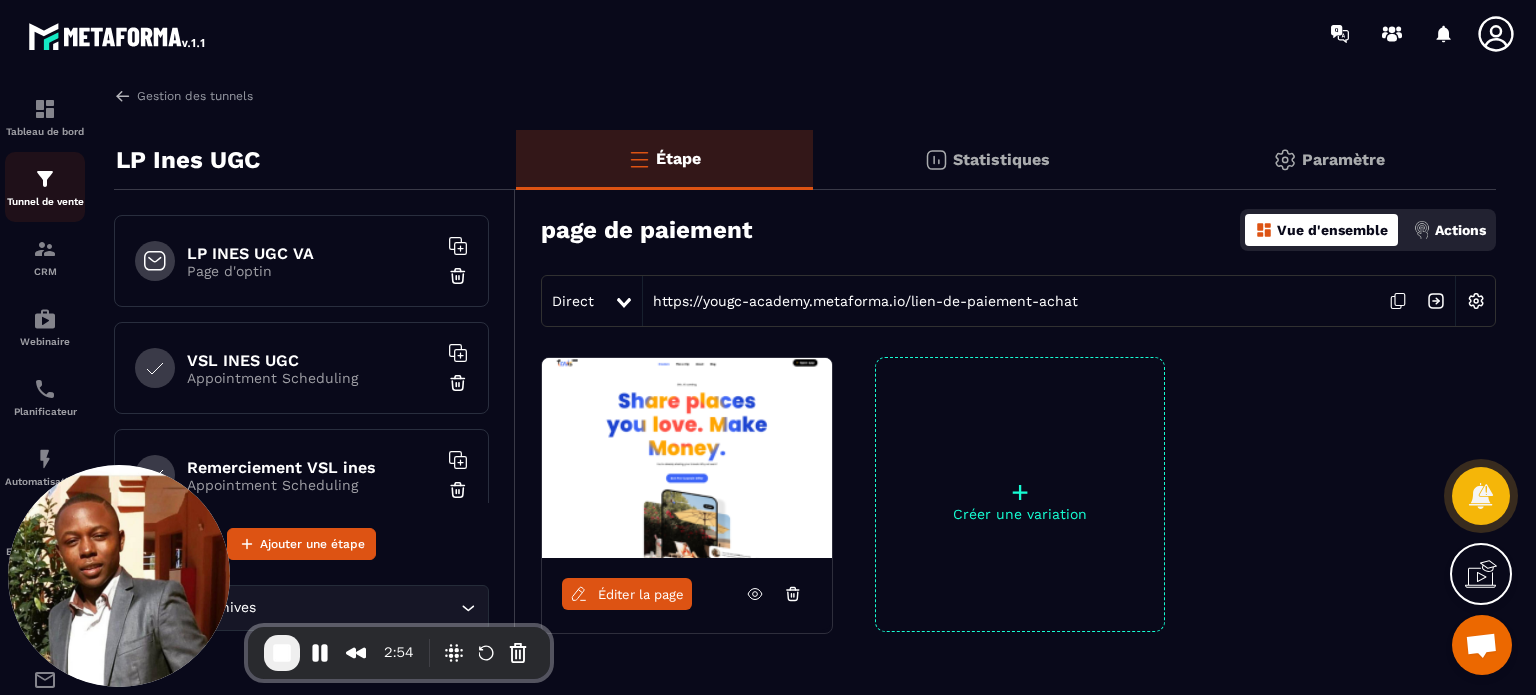 click on "Tunnel de vente" at bounding box center (45, 201) 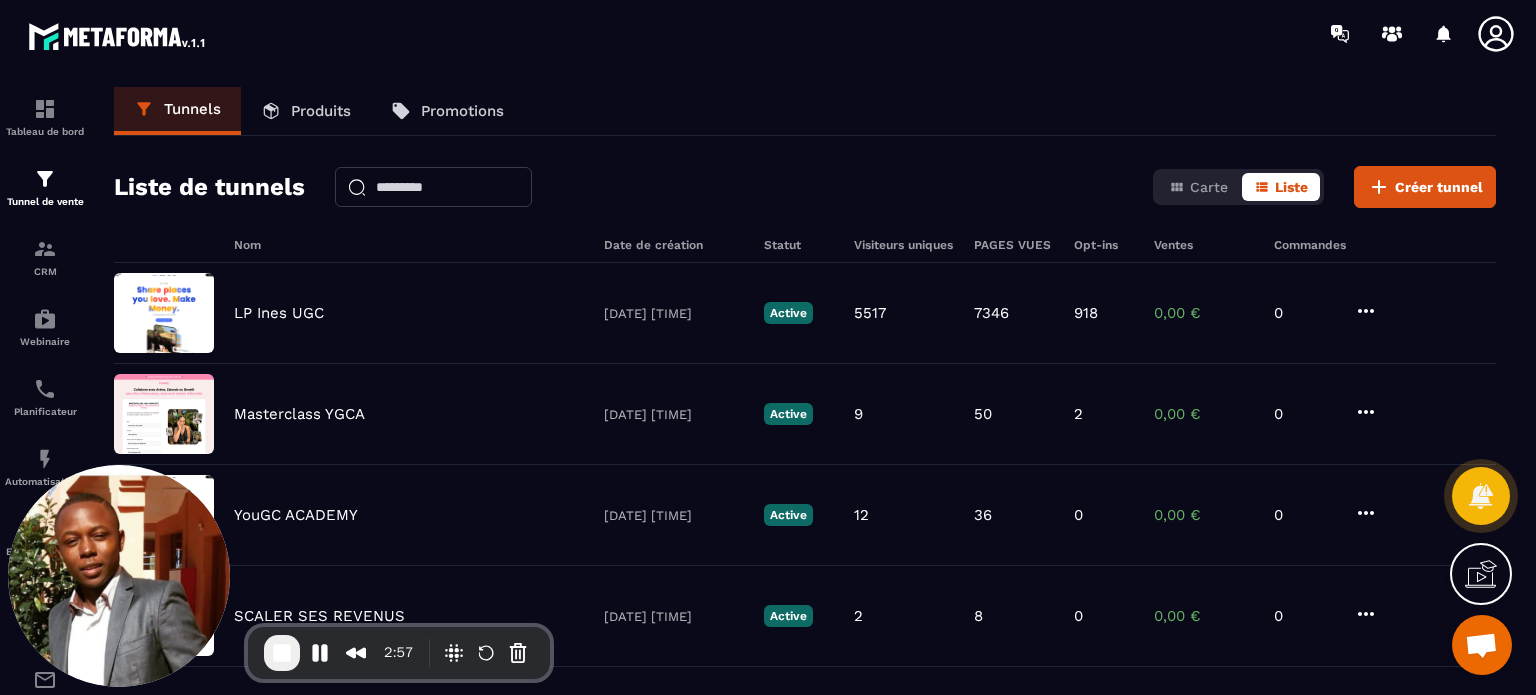 click on "Produits" at bounding box center (321, 111) 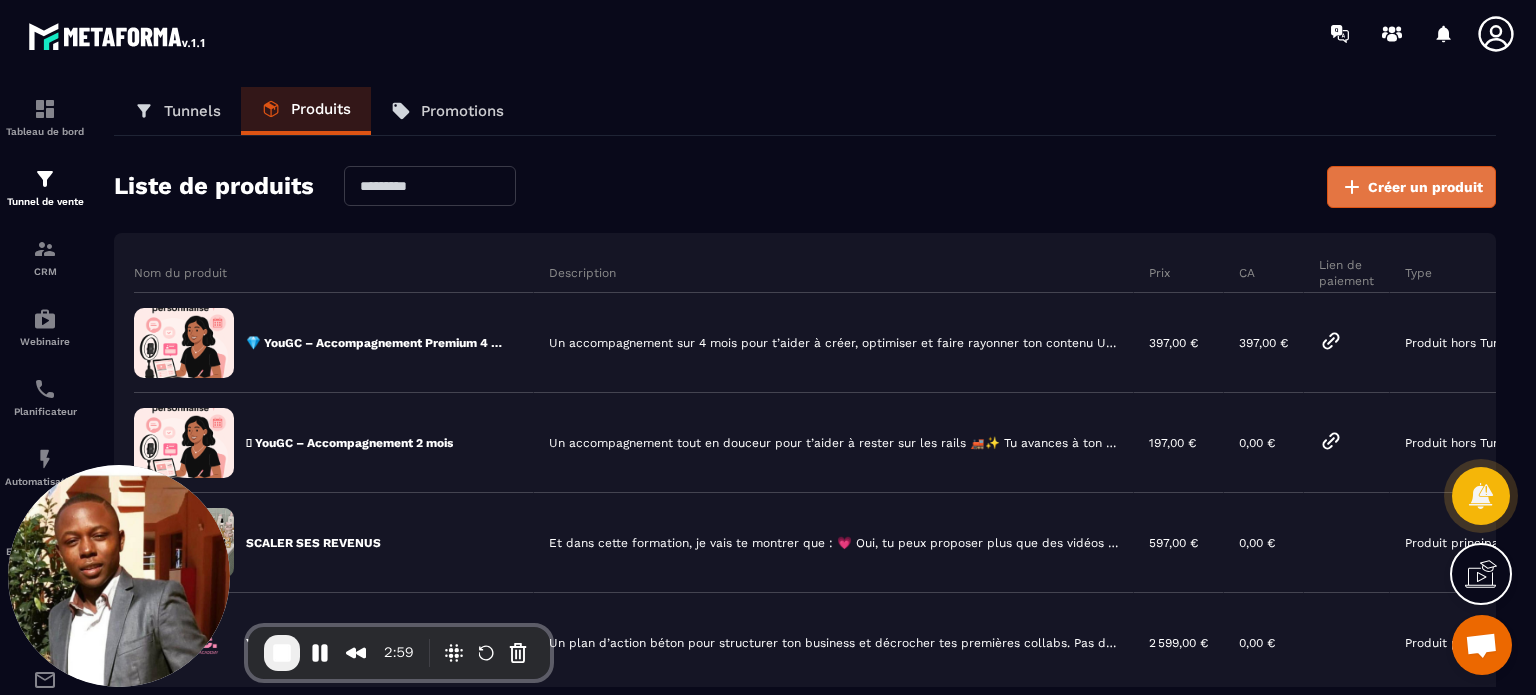 click on "Créer un produit" at bounding box center [1411, 187] 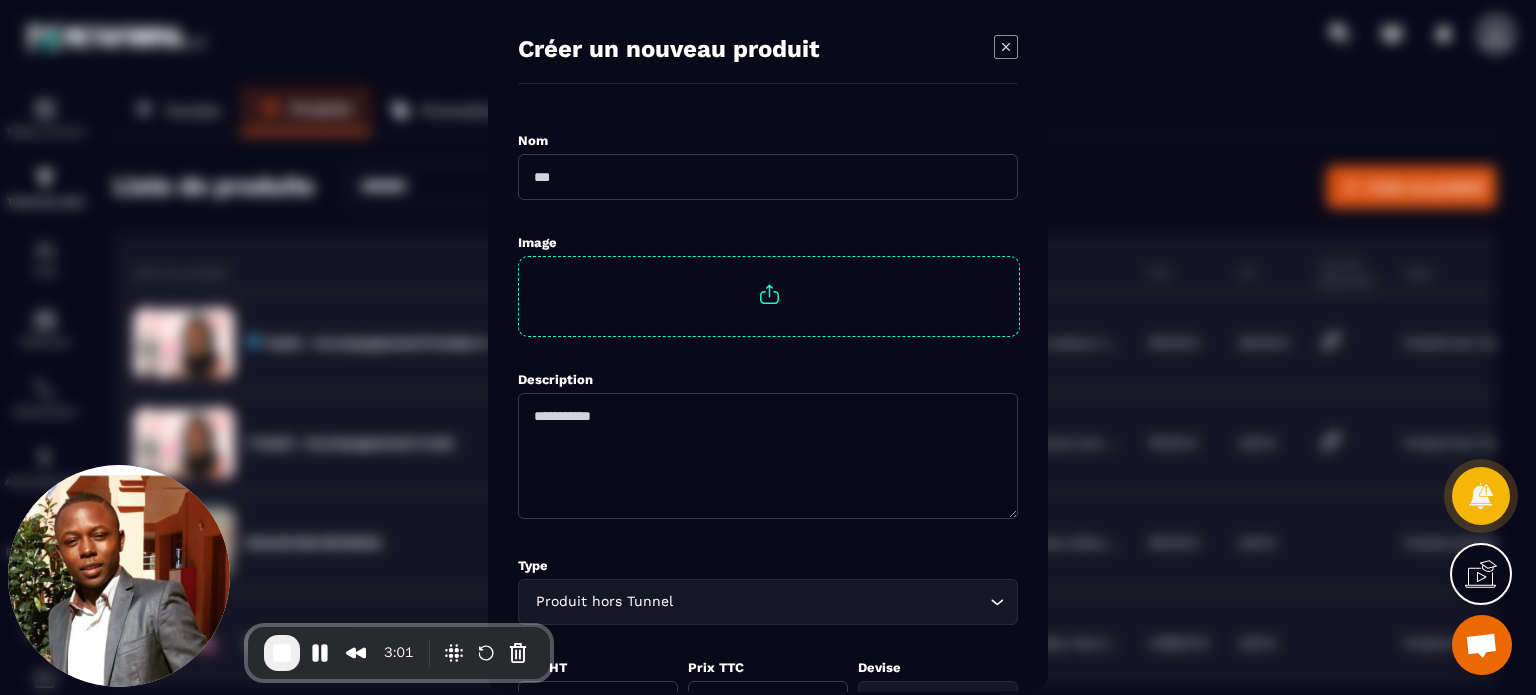 click at bounding box center (768, 177) 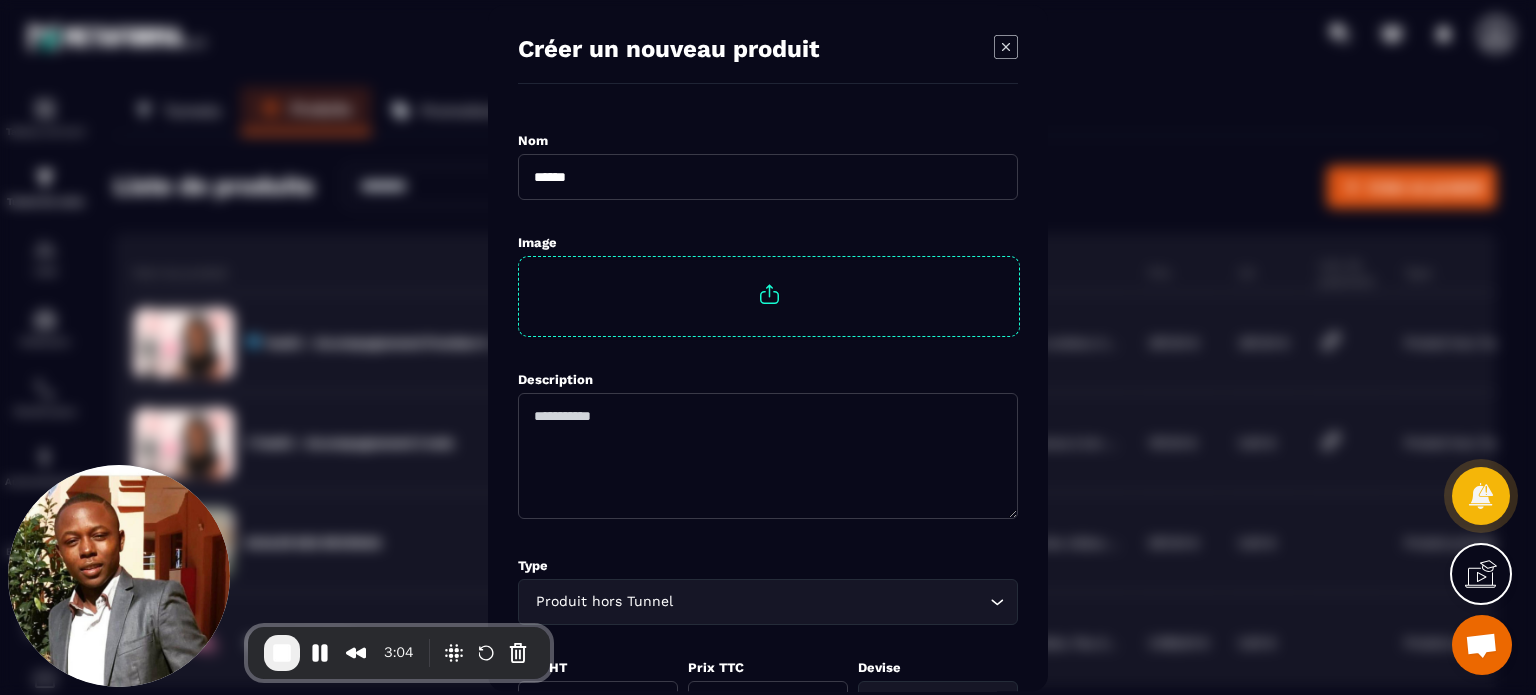 type on "*****" 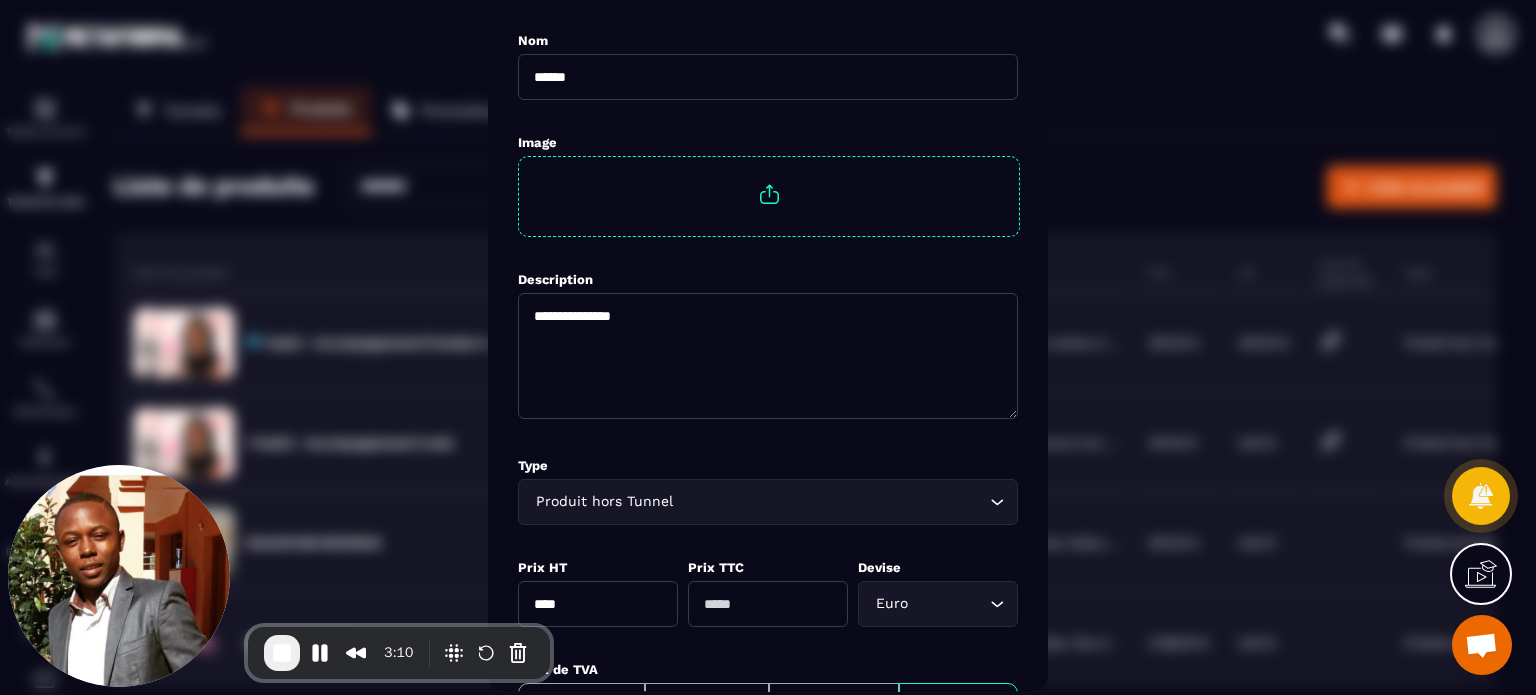 scroll, scrollTop: 200, scrollLeft: 0, axis: vertical 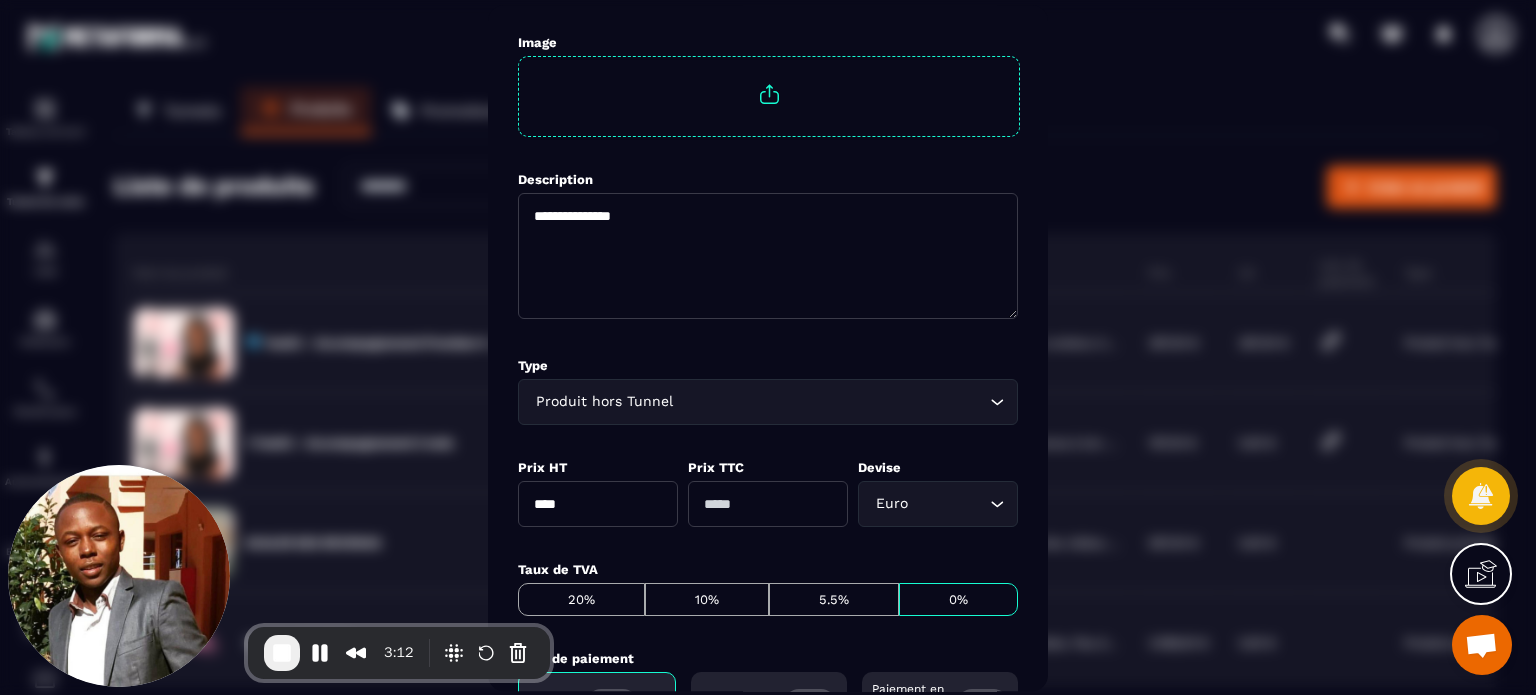 type on "**********" 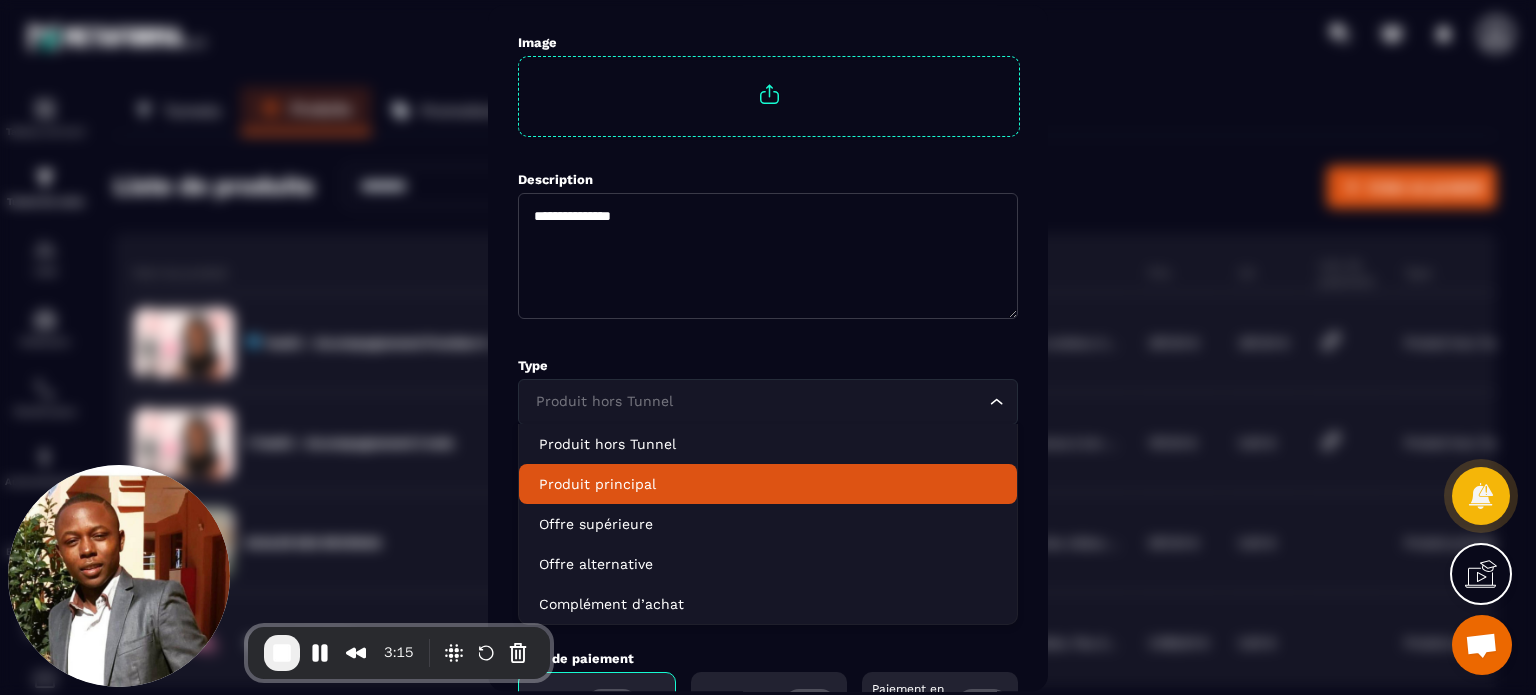 click on "Produit principal" 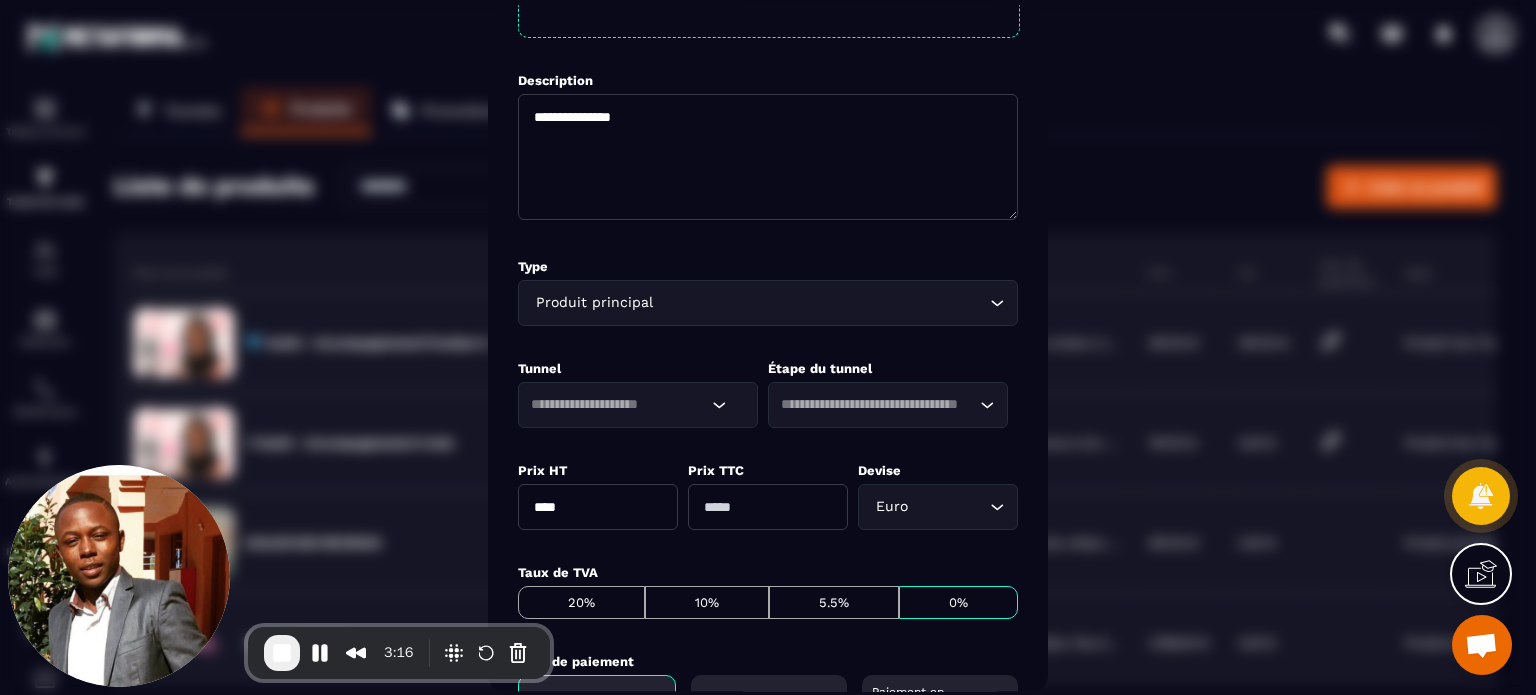 scroll, scrollTop: 300, scrollLeft: 0, axis: vertical 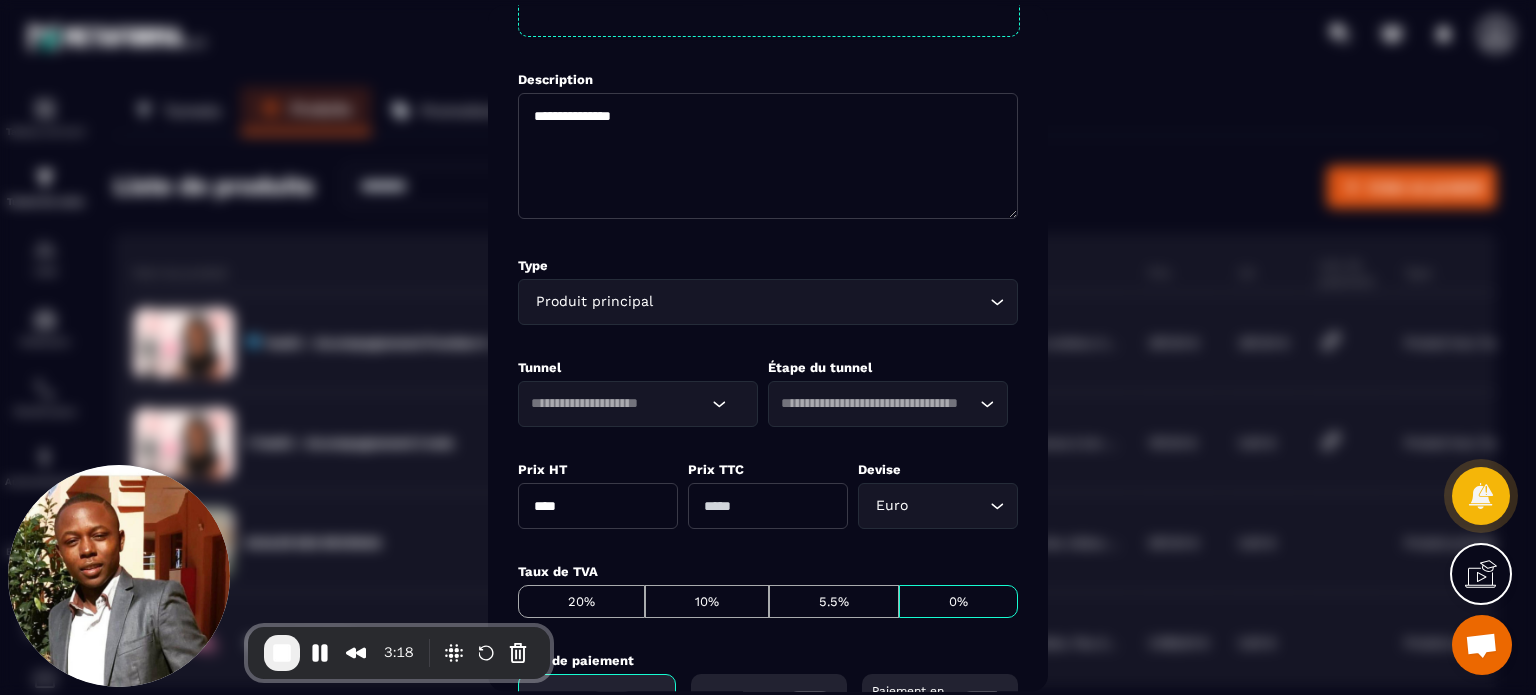 click 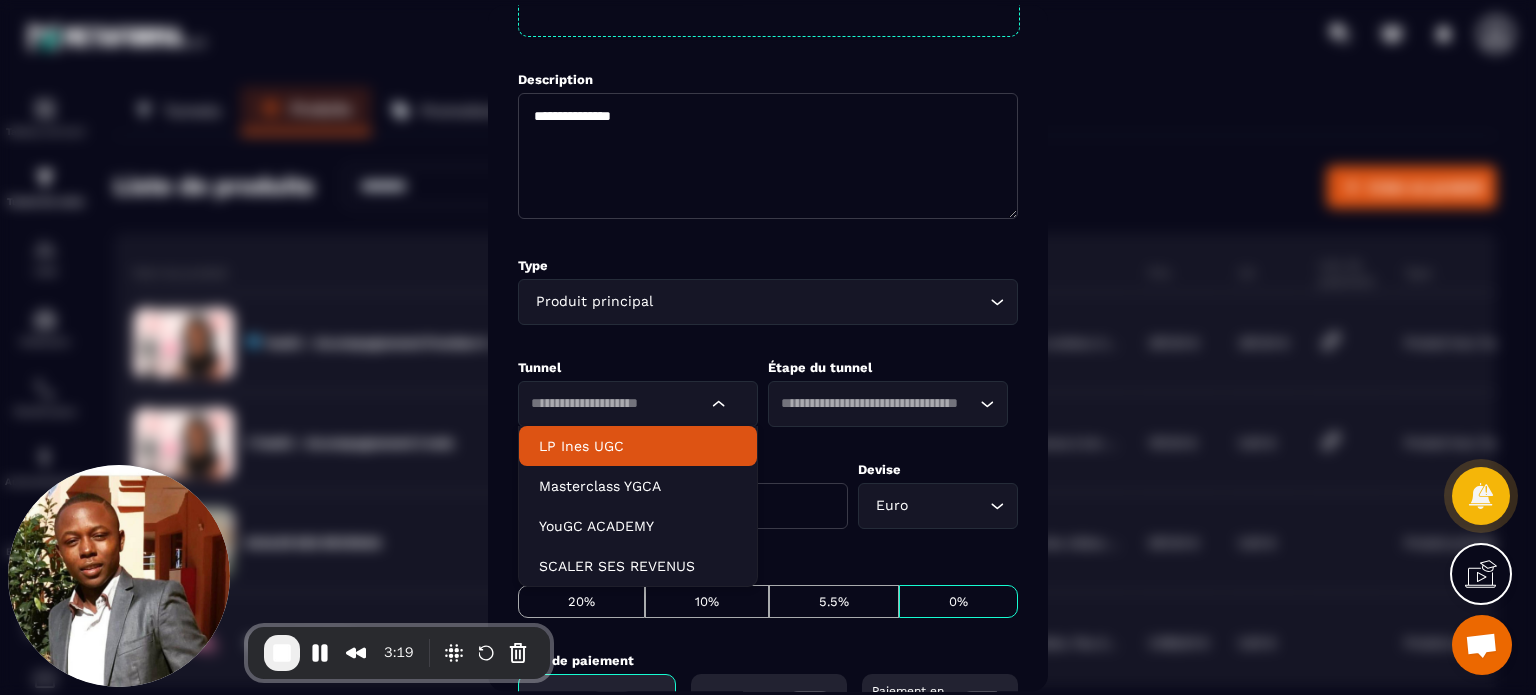 click on "LP Ines UGC" 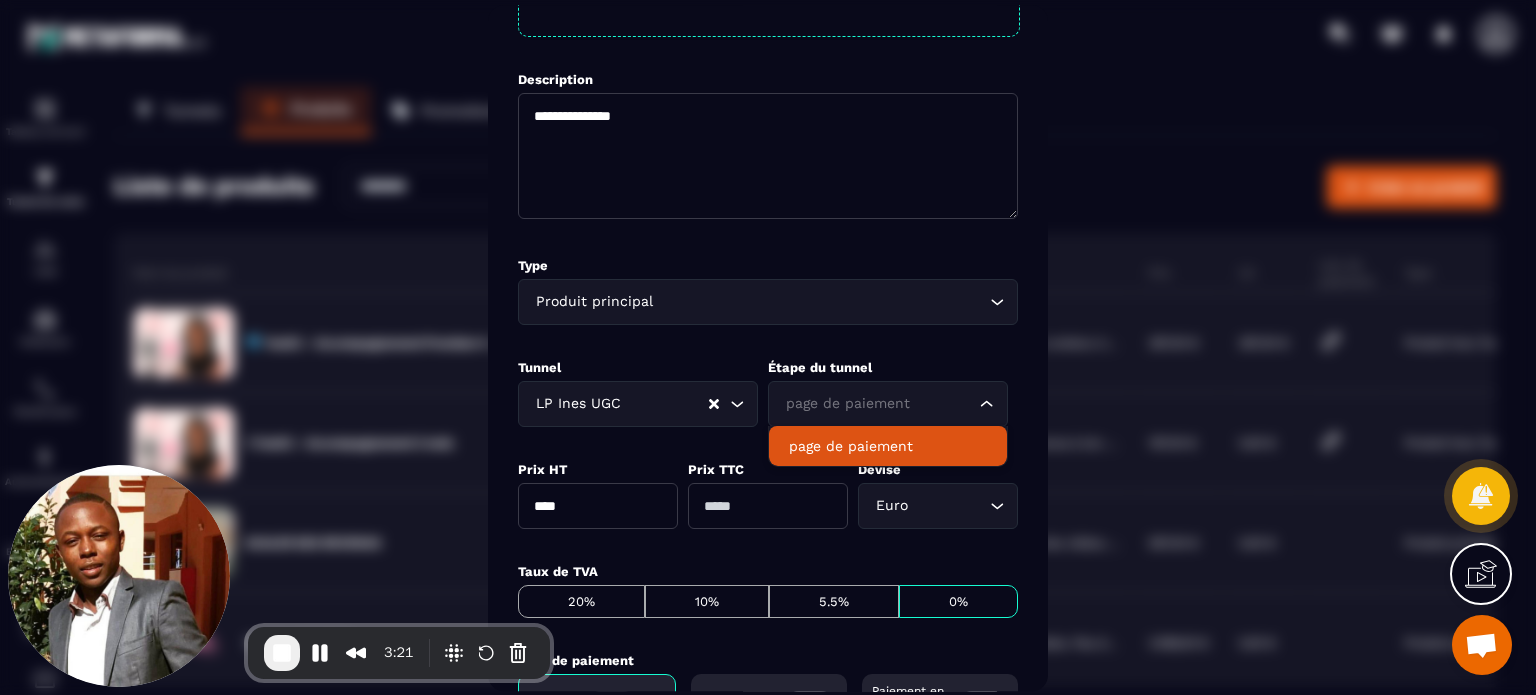 click on "page de paiement" at bounding box center (878, 404) 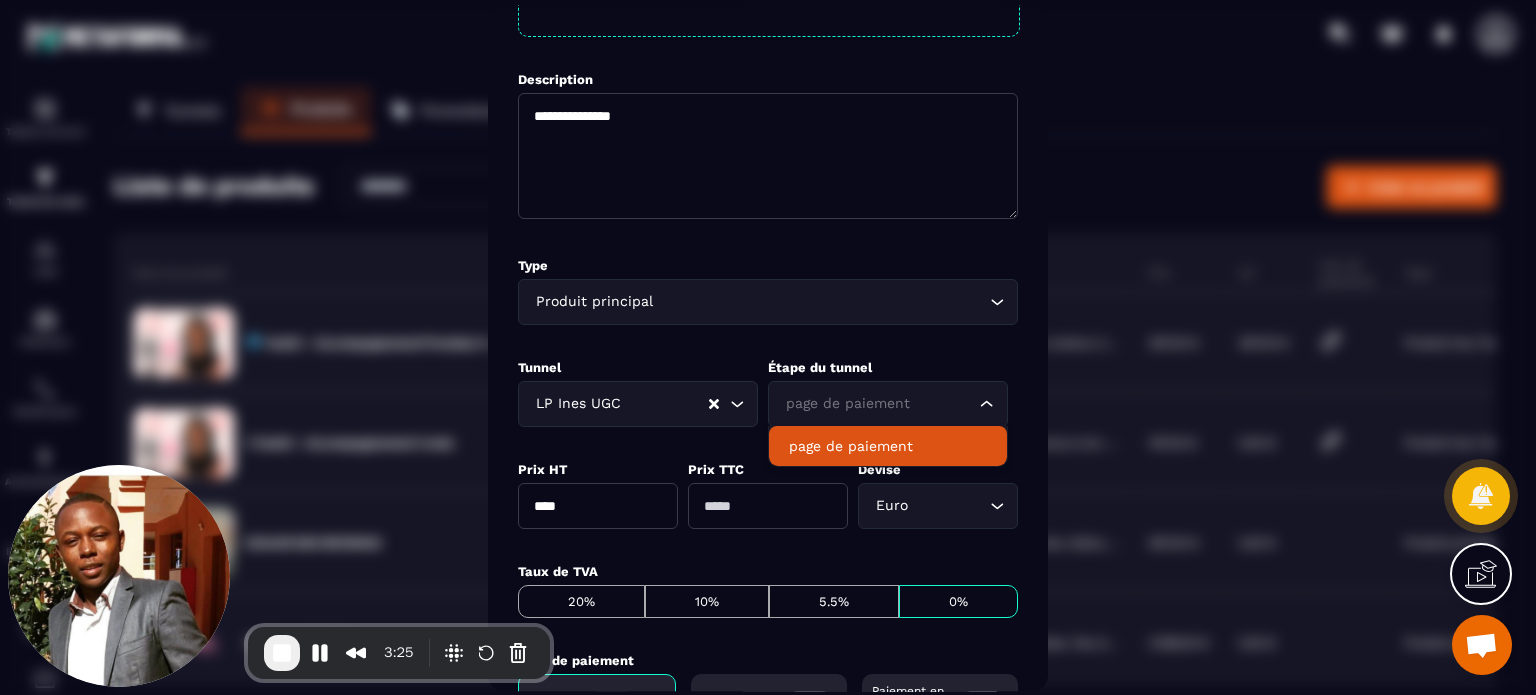 click on "page de paiement" 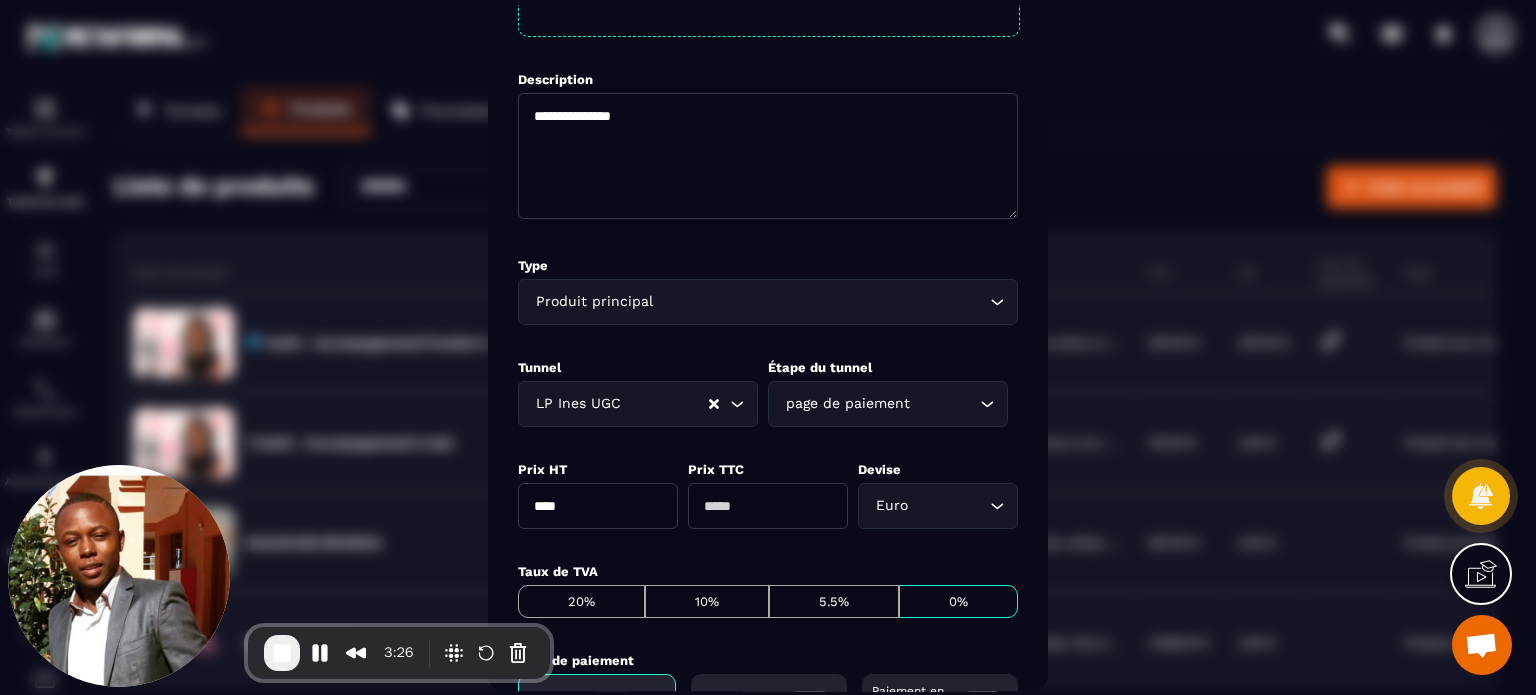 click on "****" at bounding box center [598, 506] 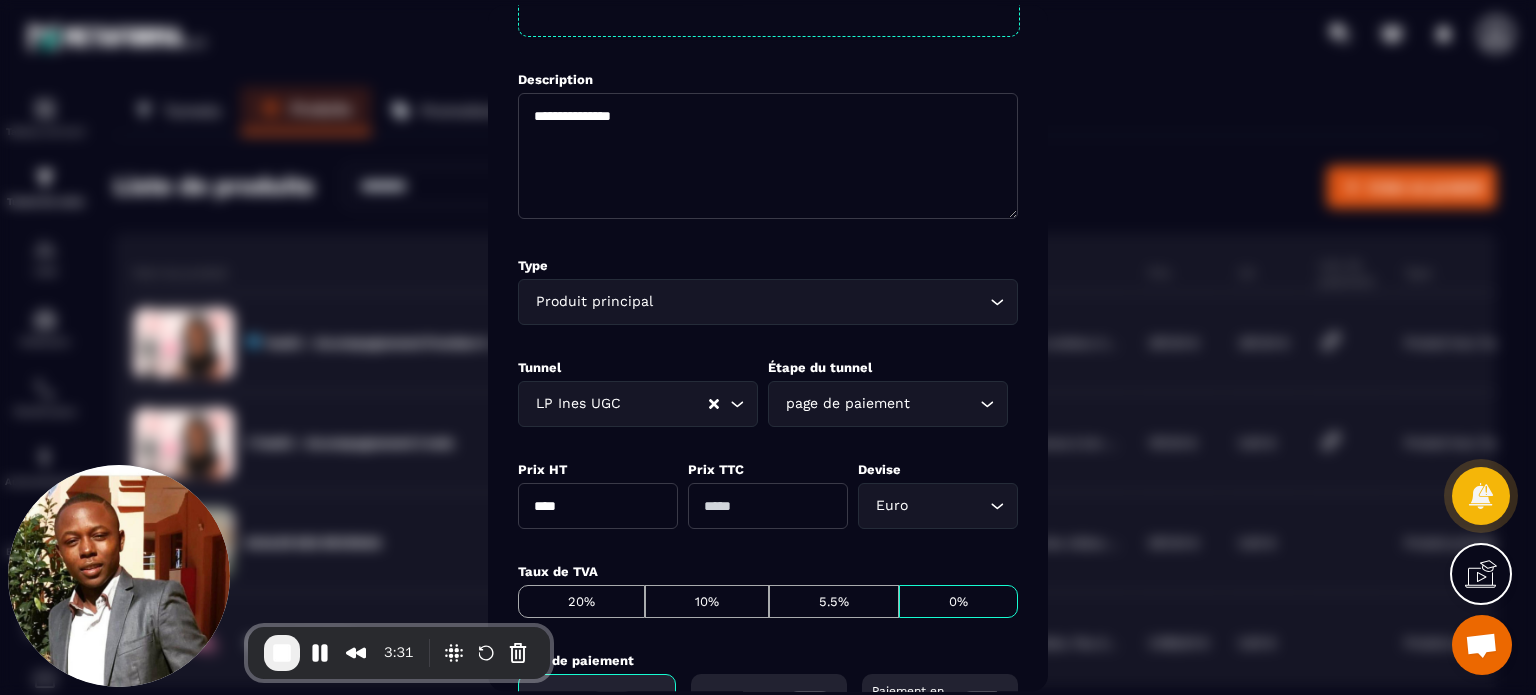 type on "*" 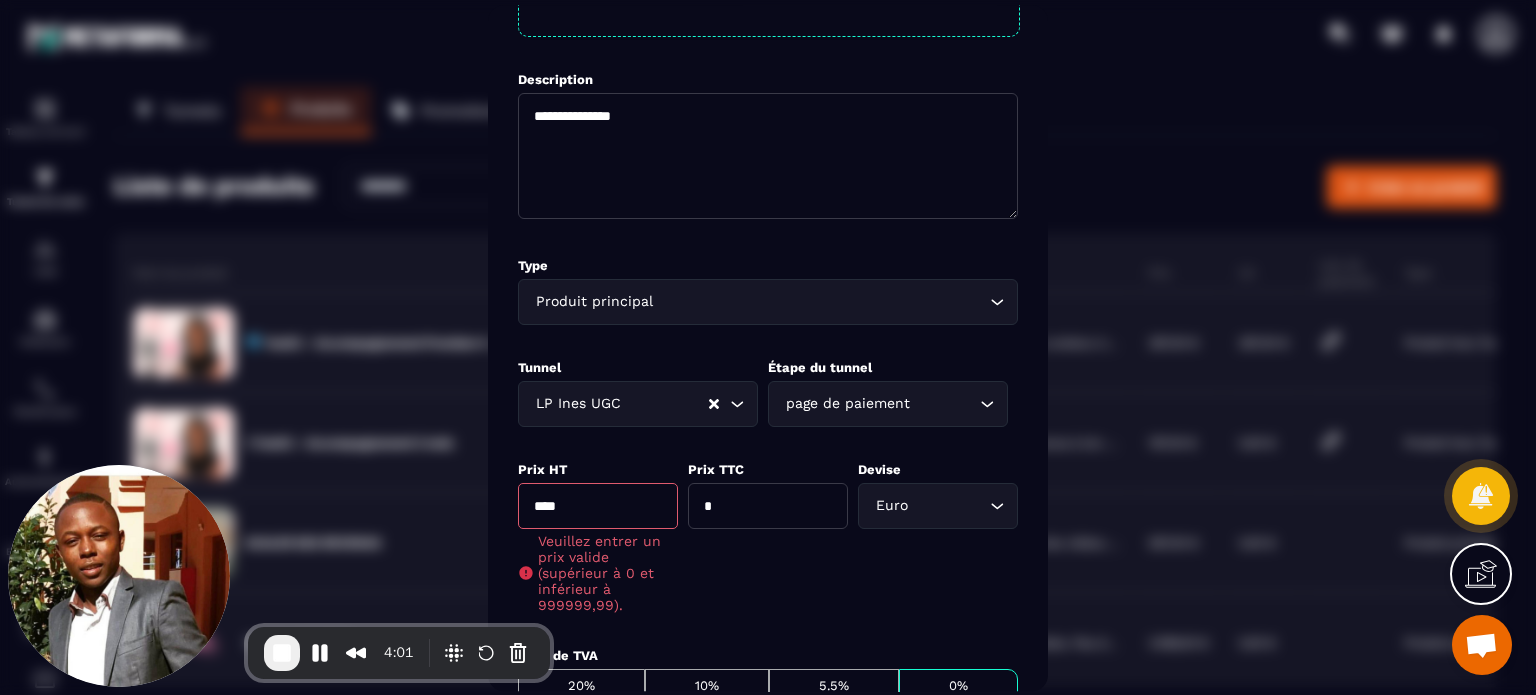 click at bounding box center [768, 347] 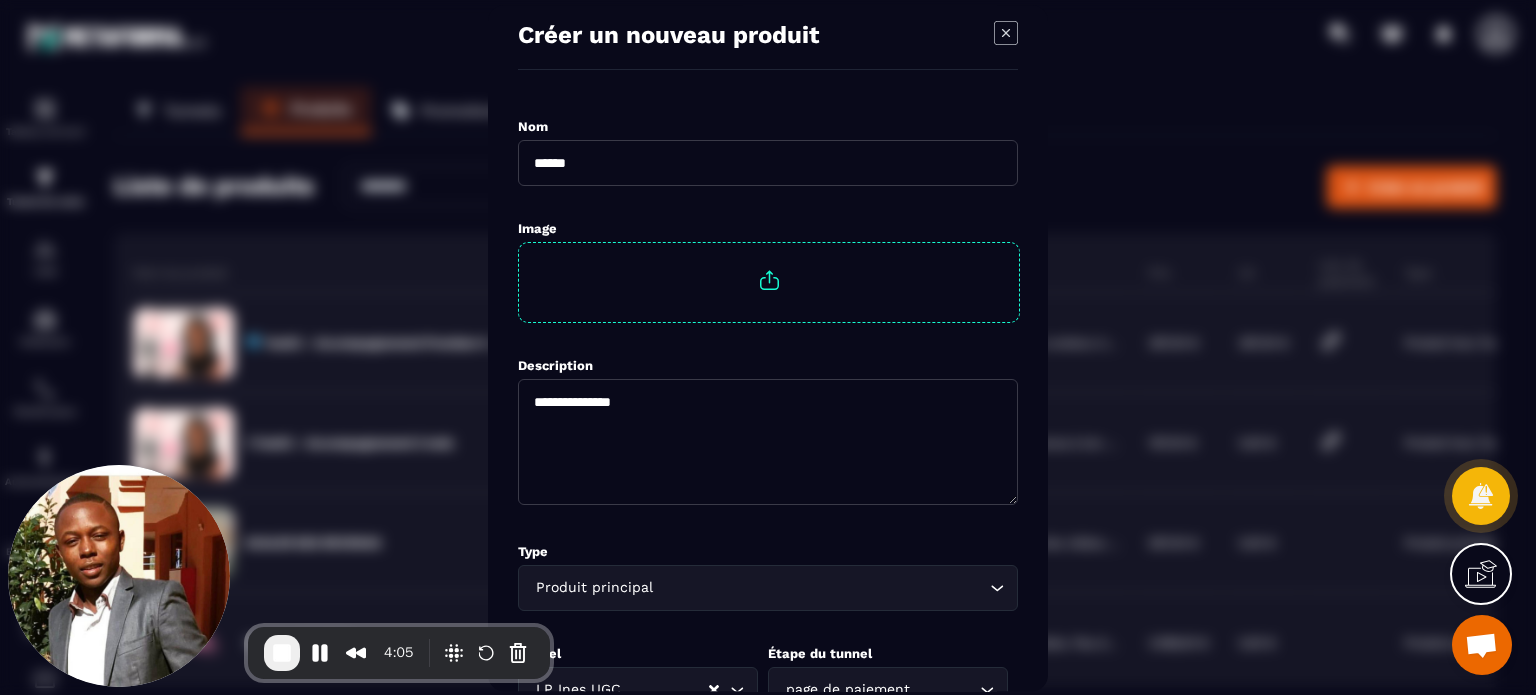scroll, scrollTop: 0, scrollLeft: 0, axis: both 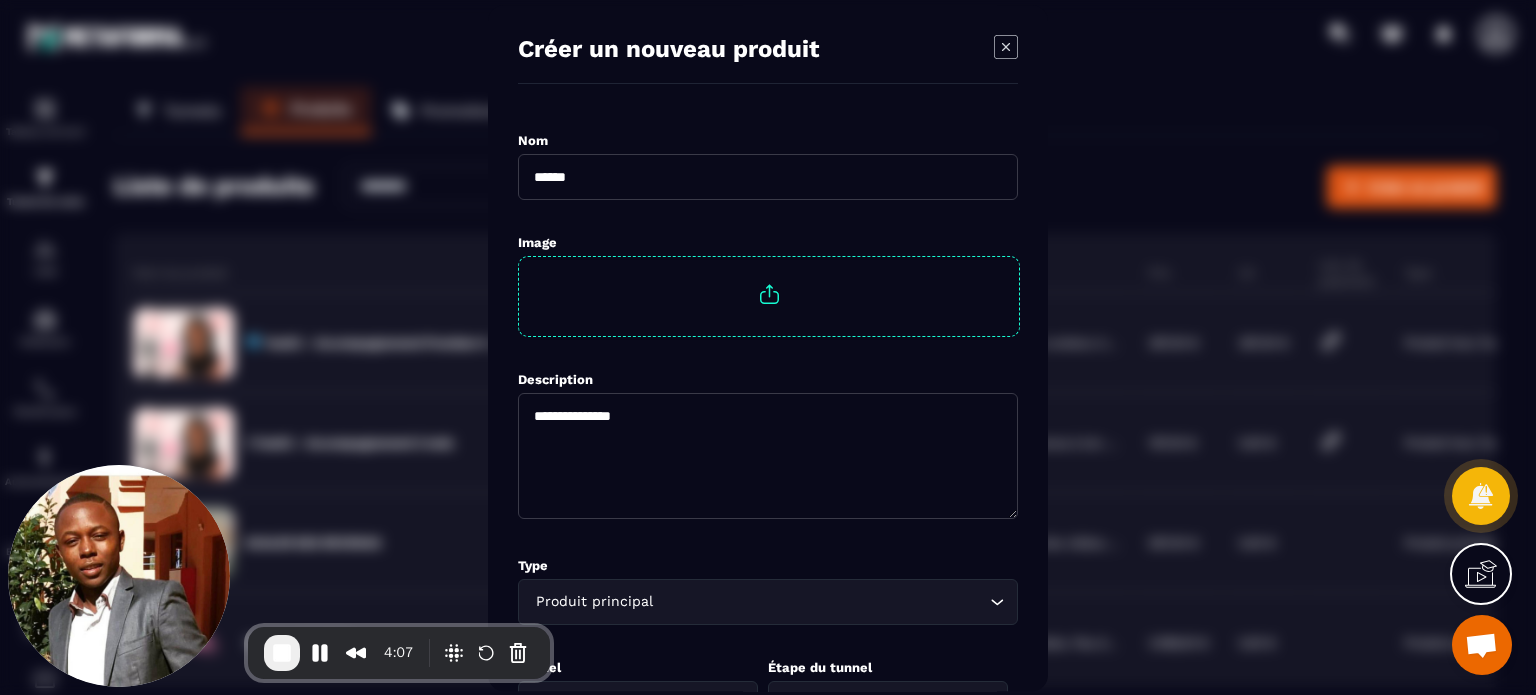 click 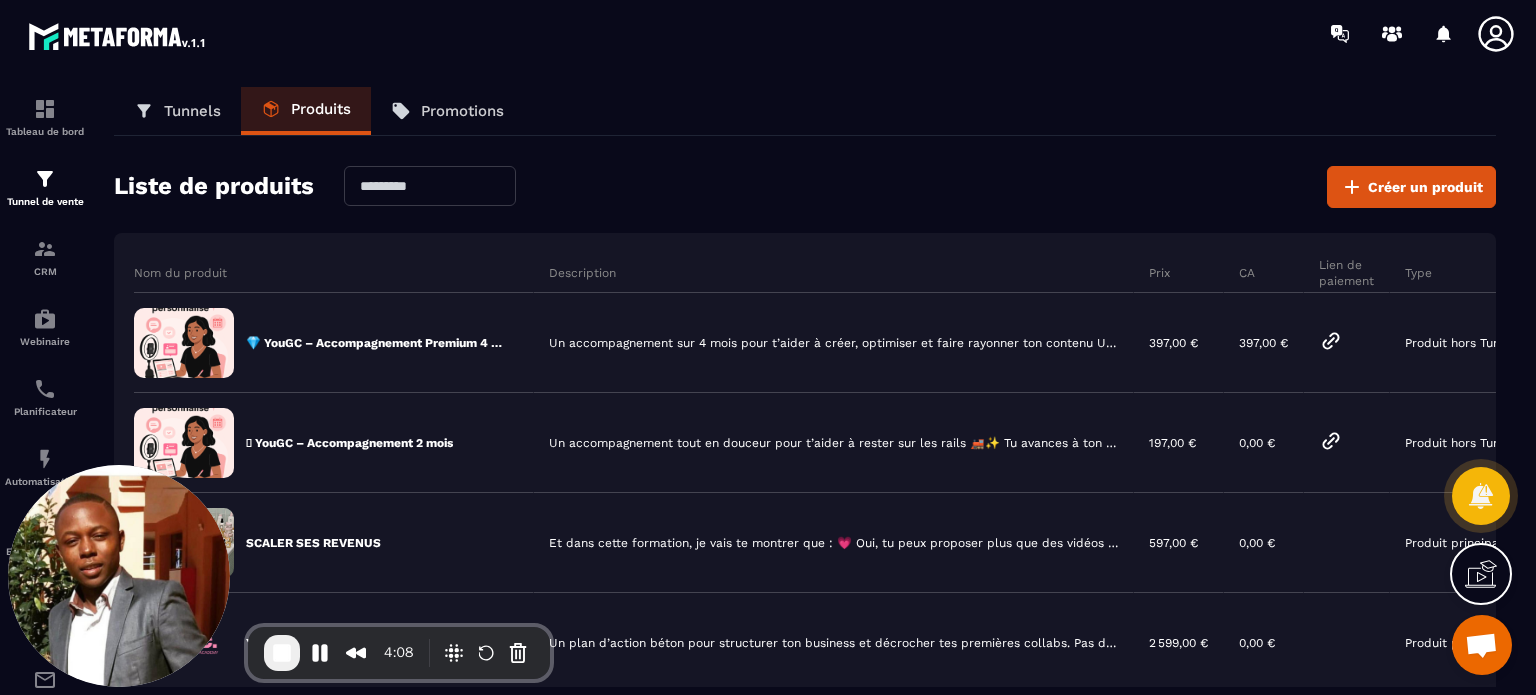 click 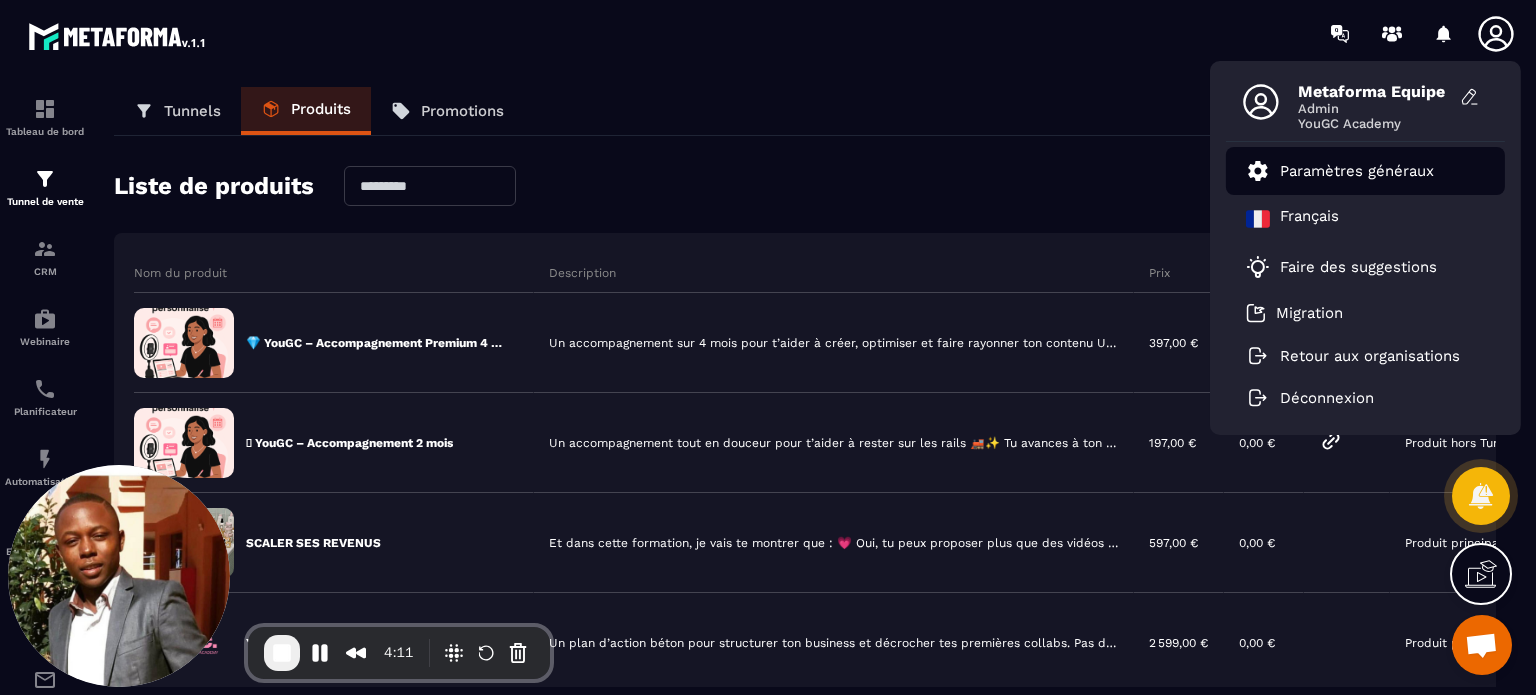 click on "Paramètres généraux" at bounding box center [1357, 171] 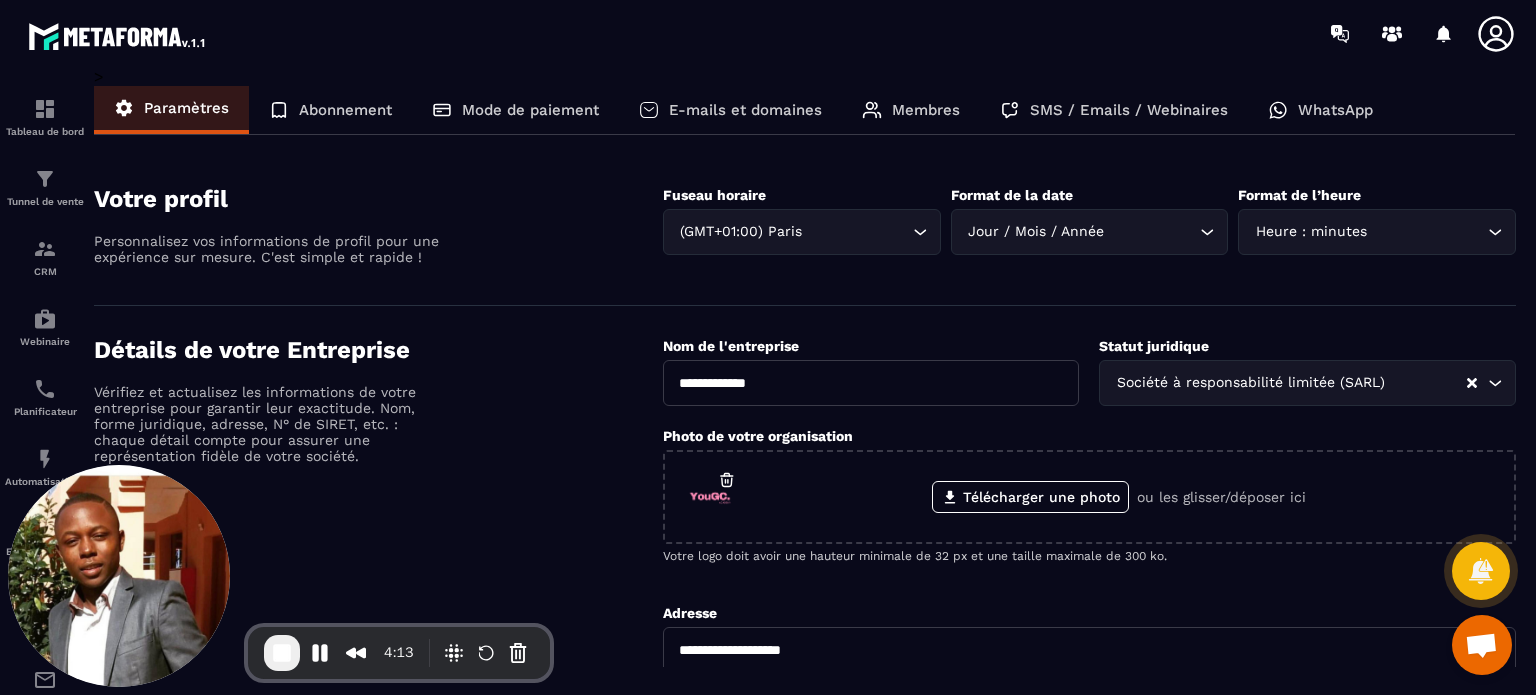 click on "Mode de paiement" at bounding box center [530, 110] 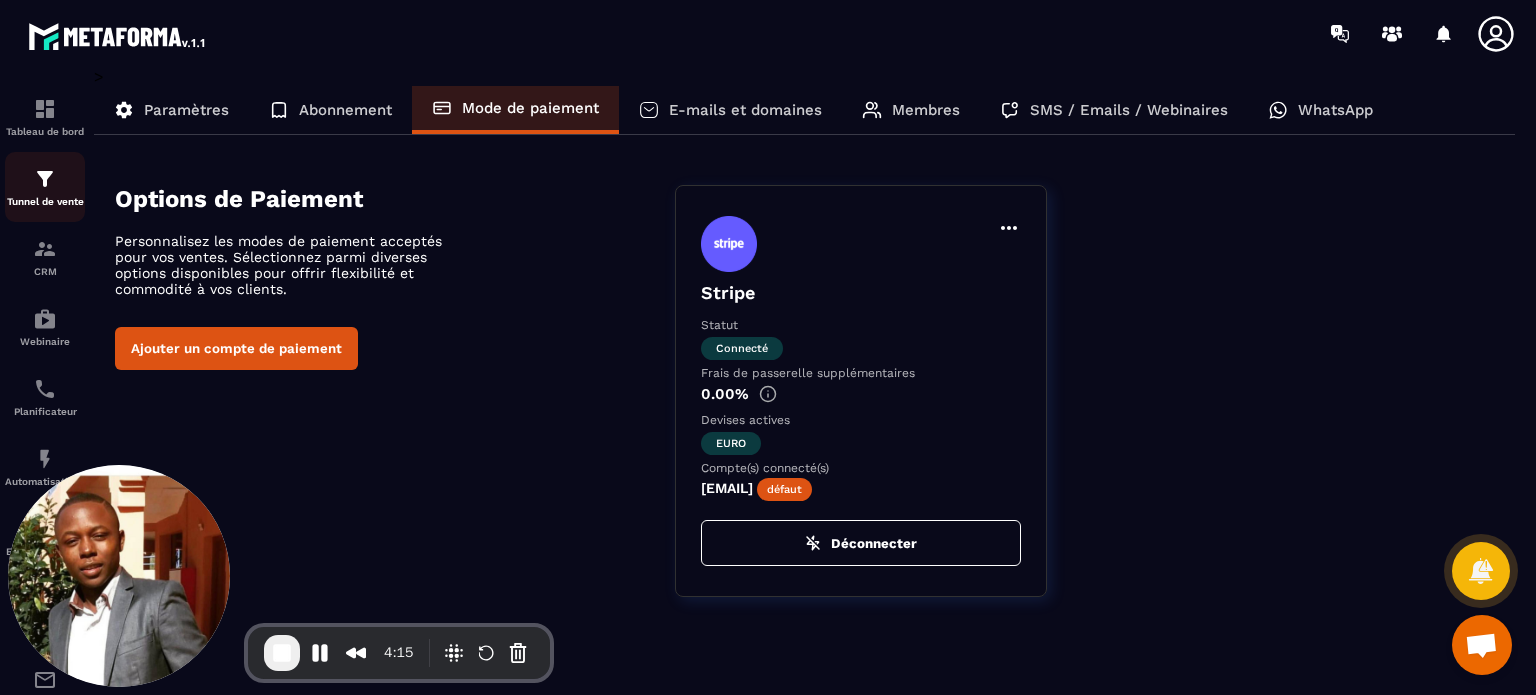 click on "Tunnel de vente" at bounding box center [45, 201] 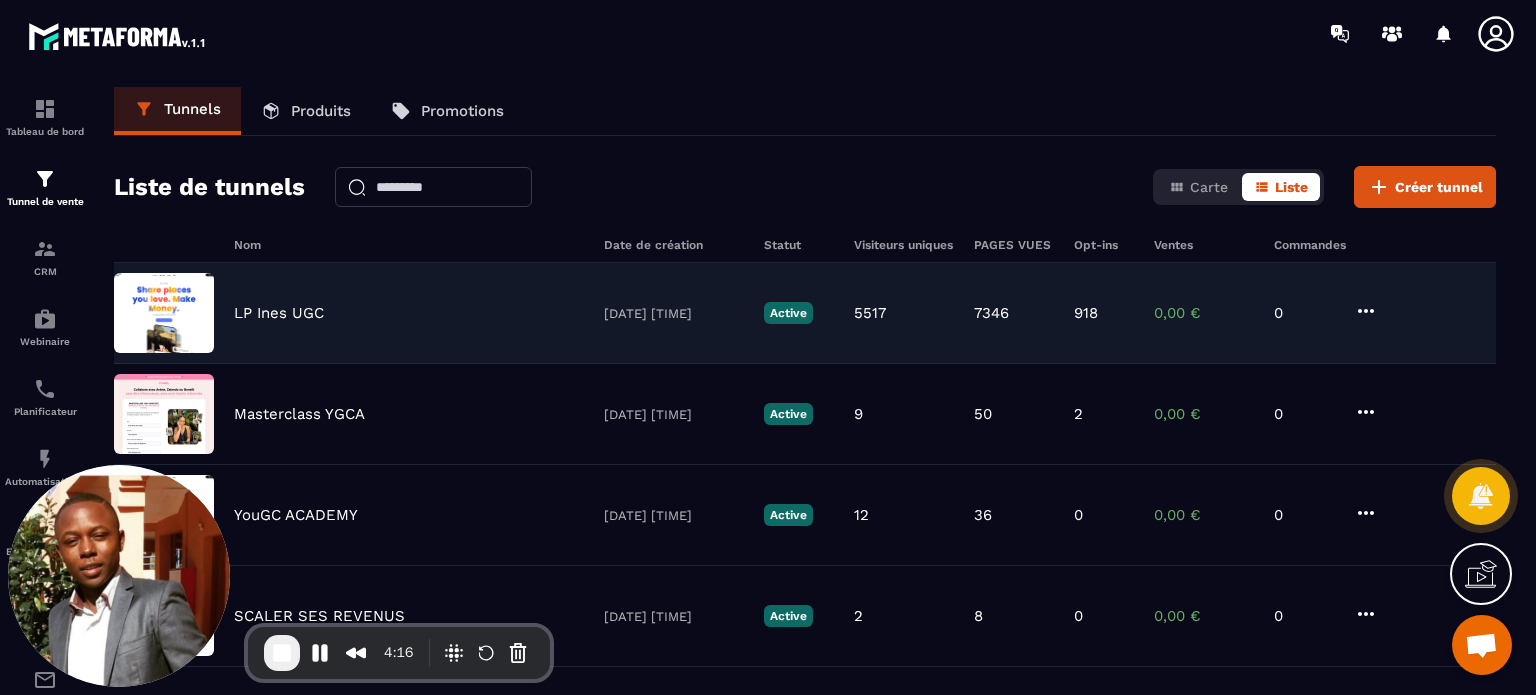 click on "LP Ines UGC" at bounding box center [279, 313] 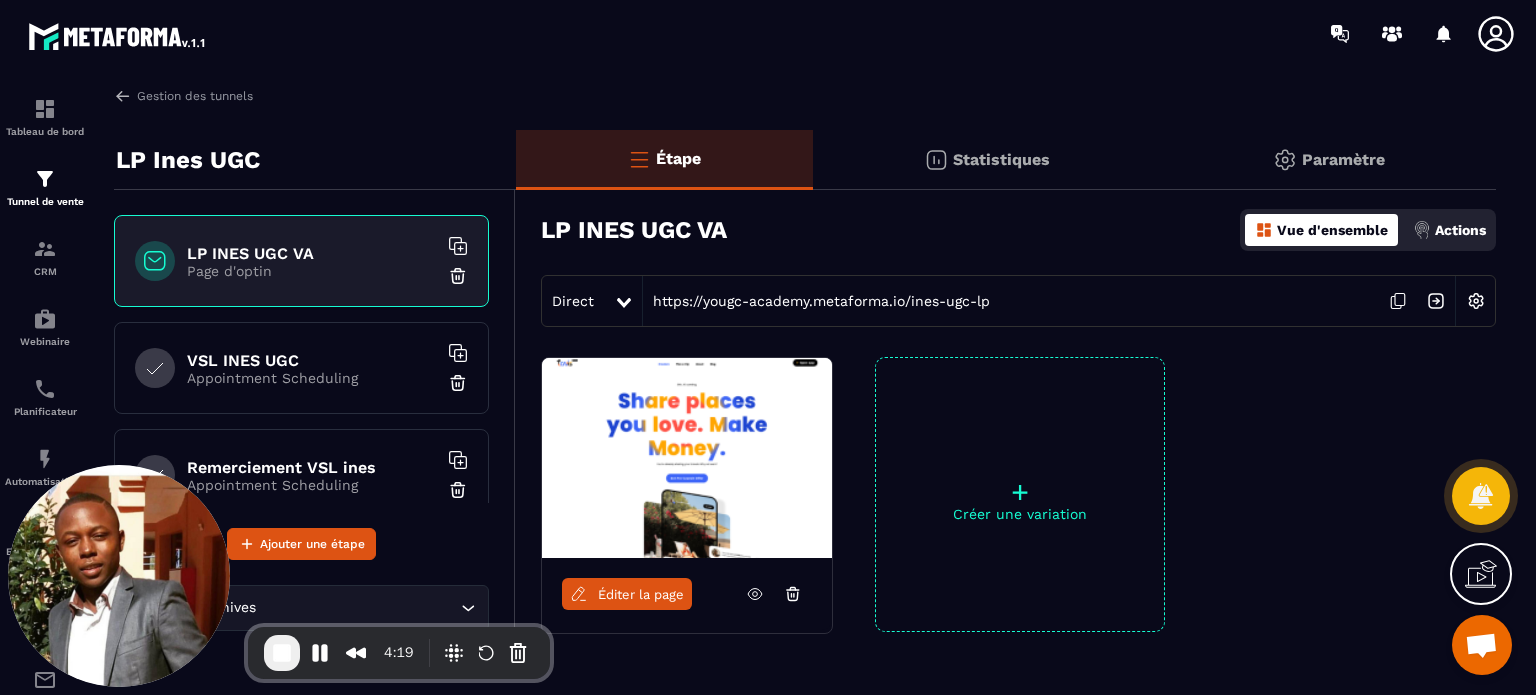 scroll, scrollTop: 244, scrollLeft: 0, axis: vertical 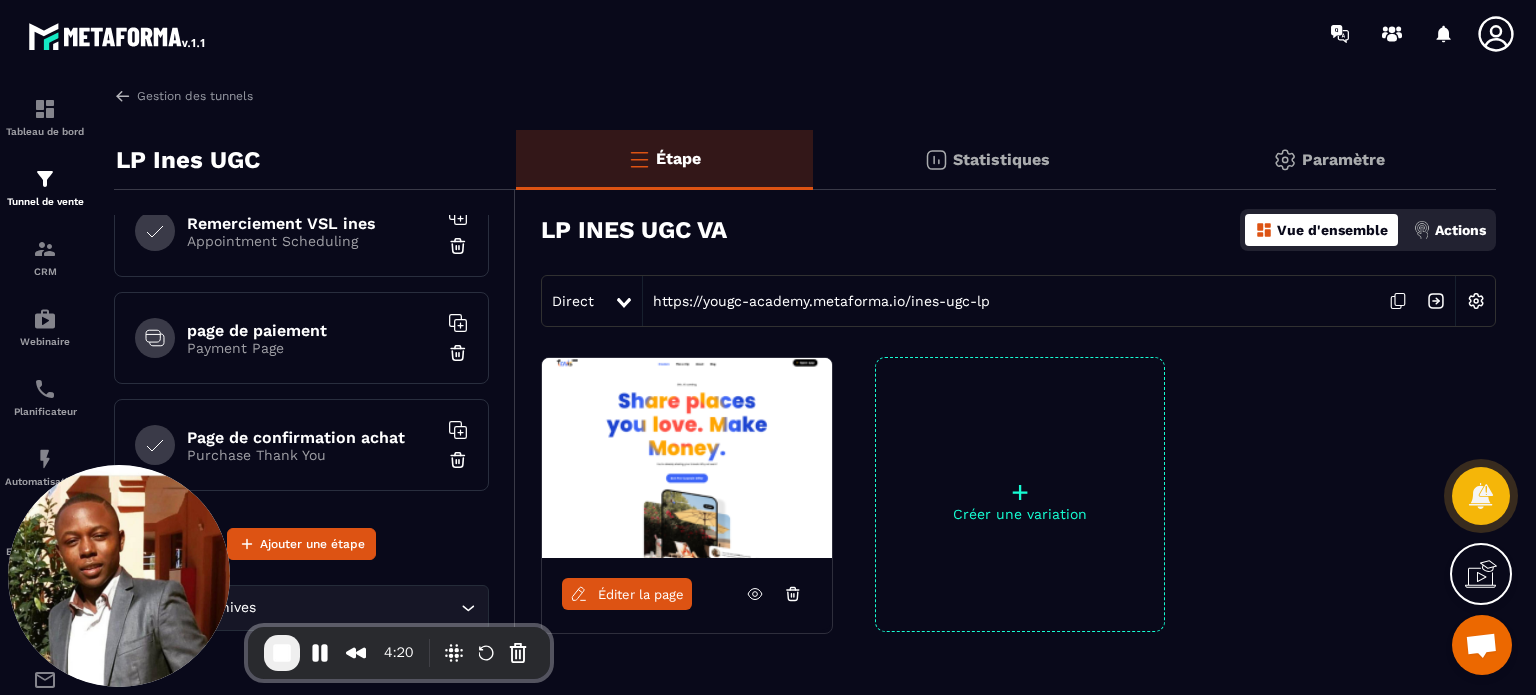 click 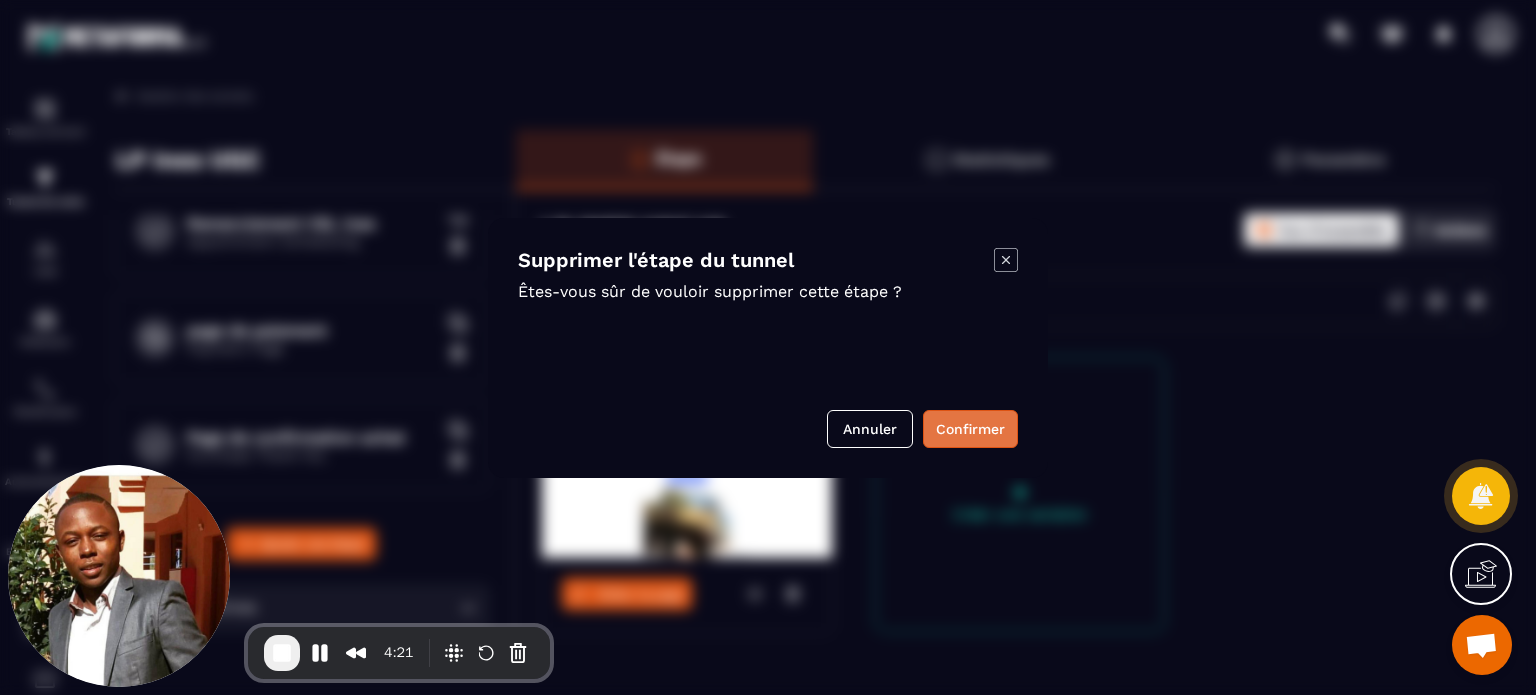 click on "Confirmer" at bounding box center [970, 429] 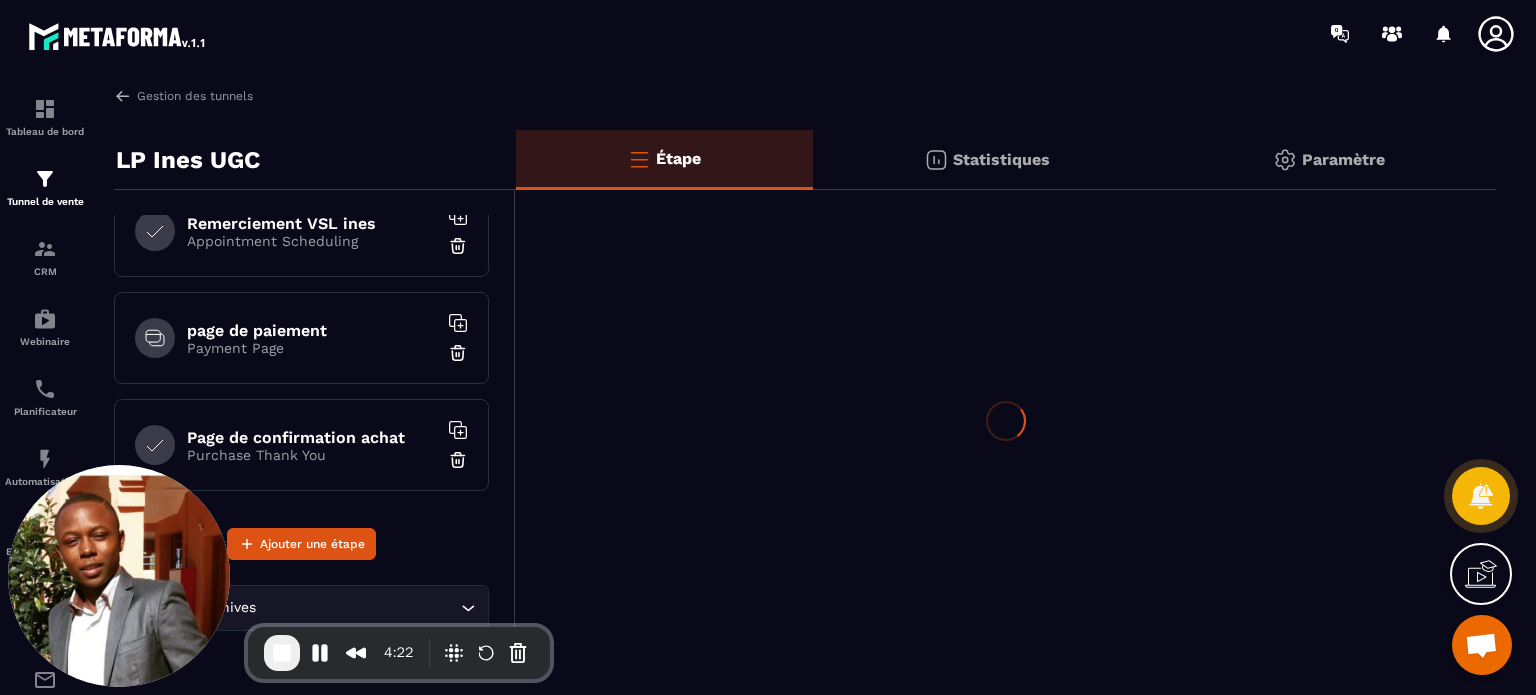 scroll, scrollTop: 137, scrollLeft: 0, axis: vertical 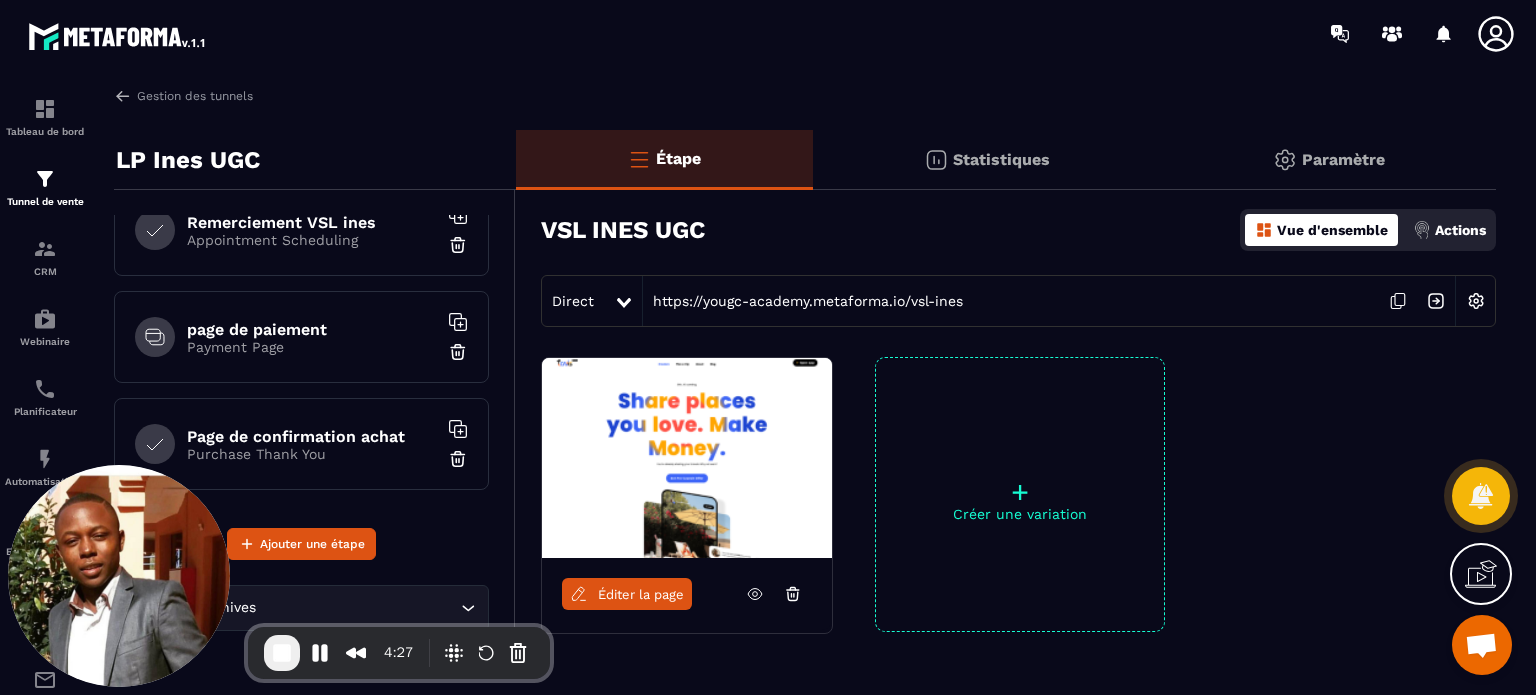 click 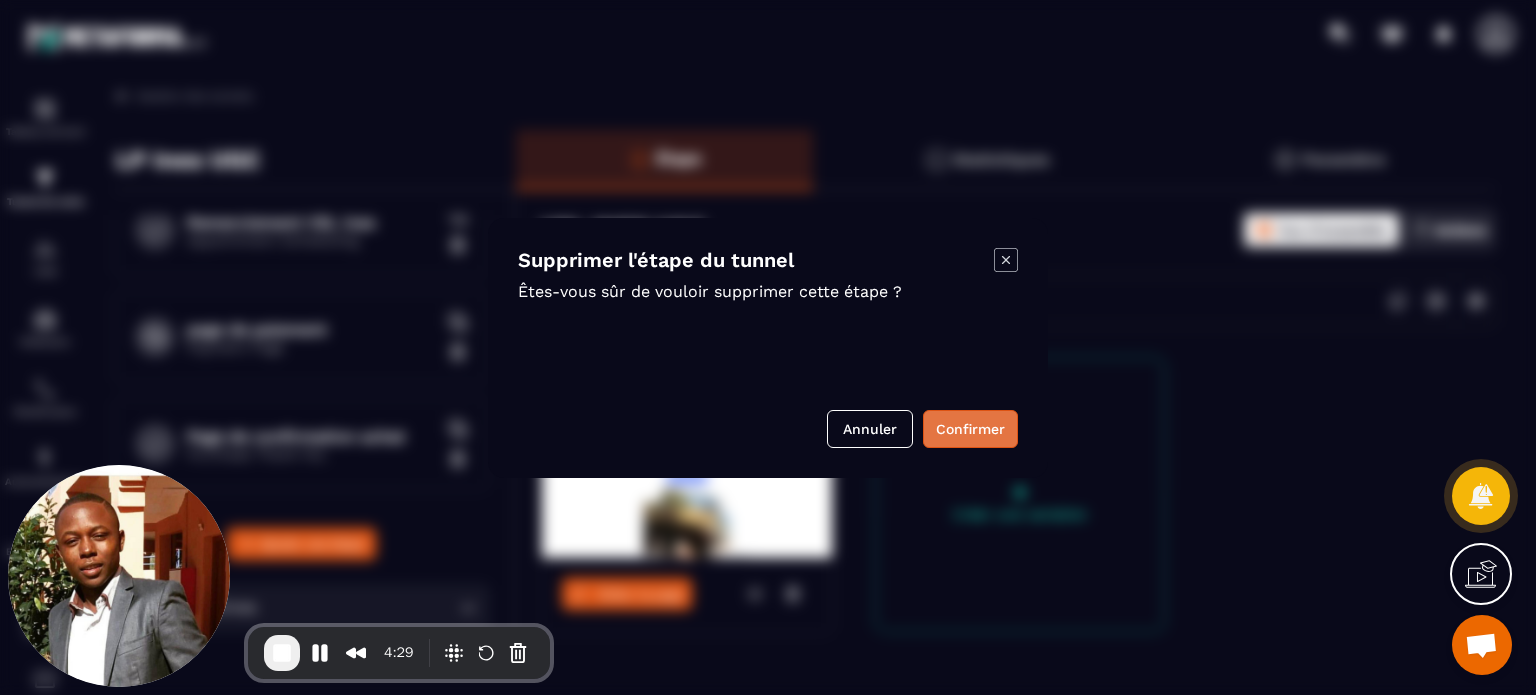 click on "Confirmer" at bounding box center (970, 429) 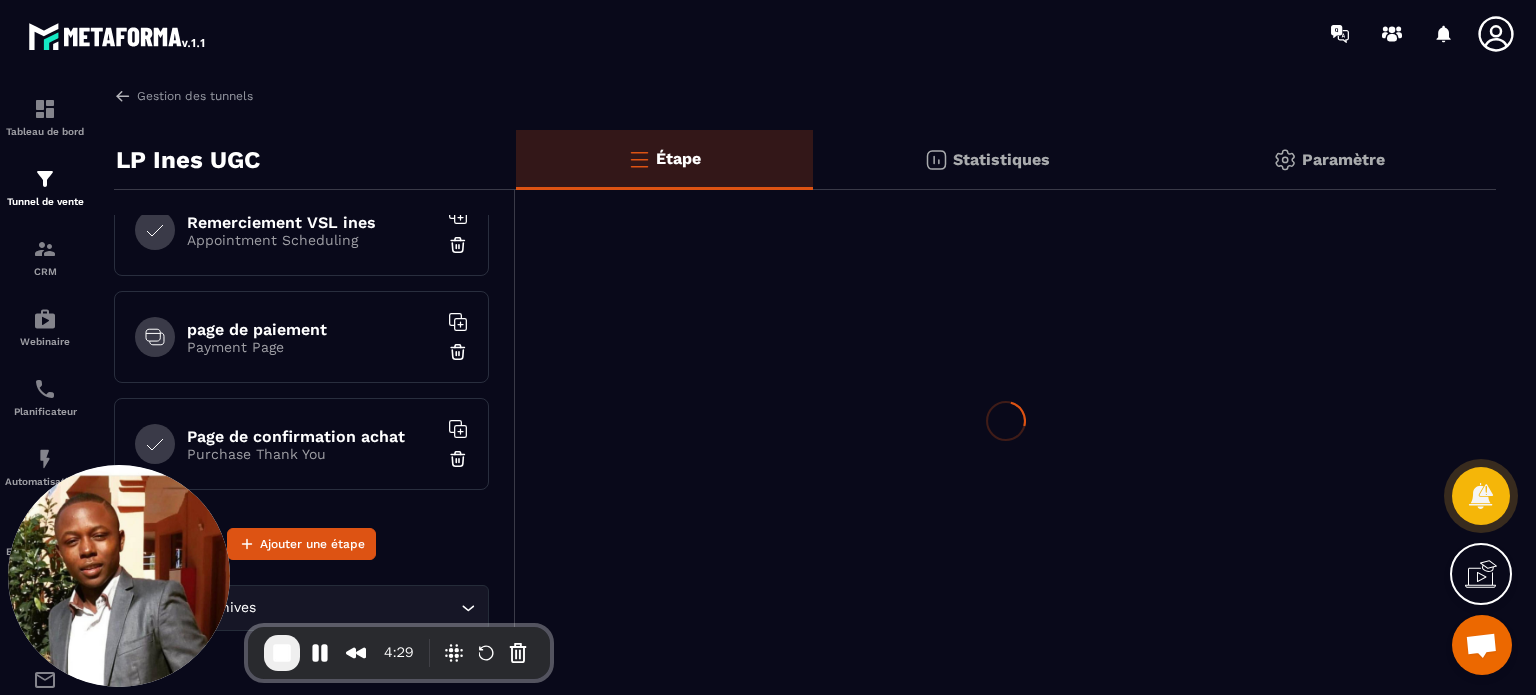 scroll, scrollTop: 32, scrollLeft: 0, axis: vertical 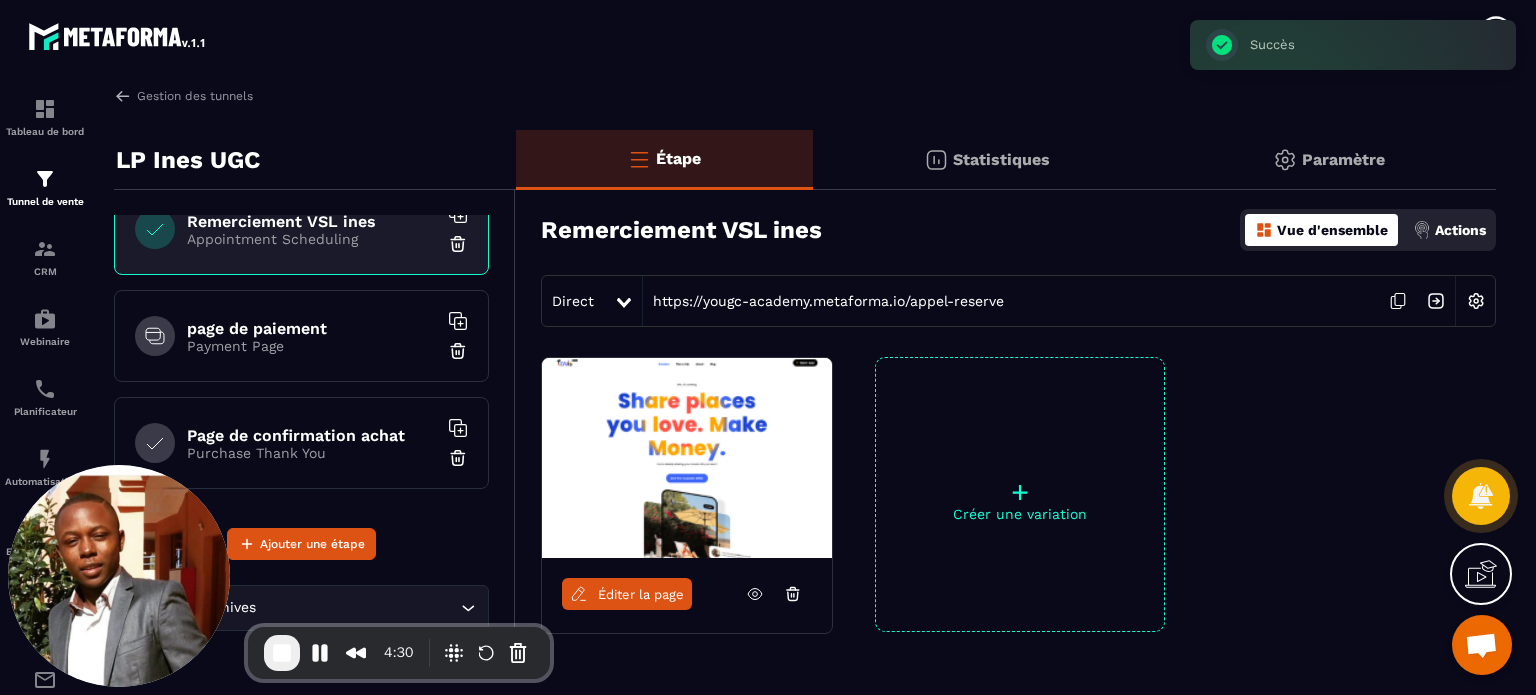 click on "Page de confirmation achat" at bounding box center (312, 435) 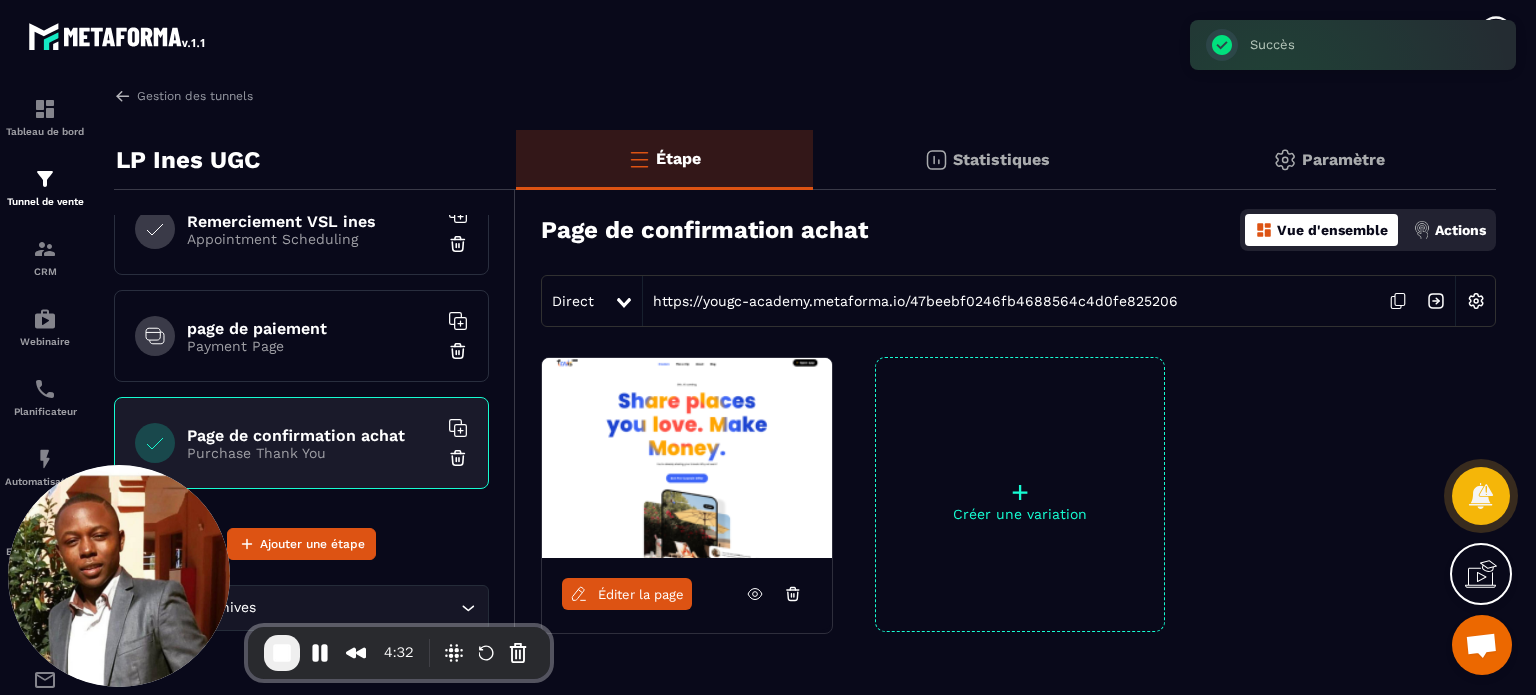 click 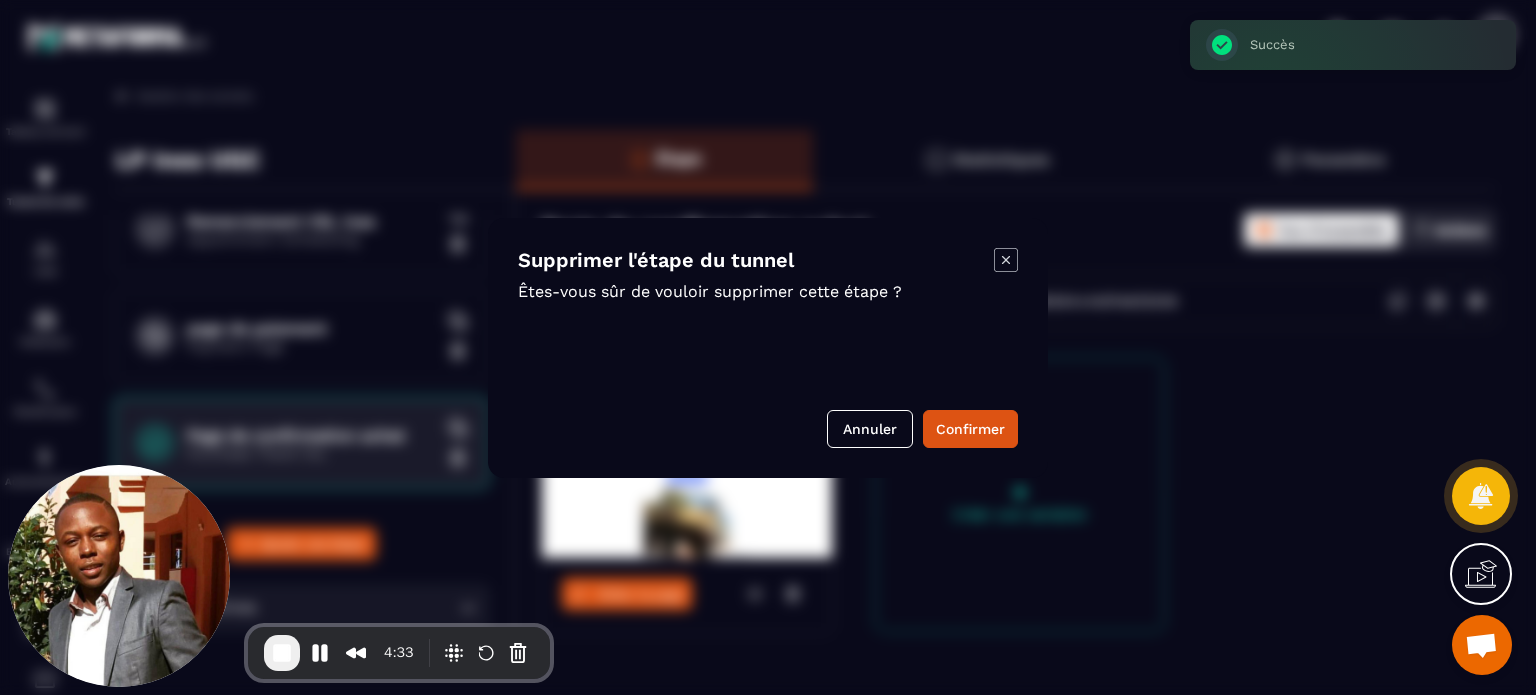 click on "Supprimer l'étape du tunnel Êtes-vous sûr de vouloir supprimer cette étape ? Annuler Confirmer" at bounding box center [768, 348] 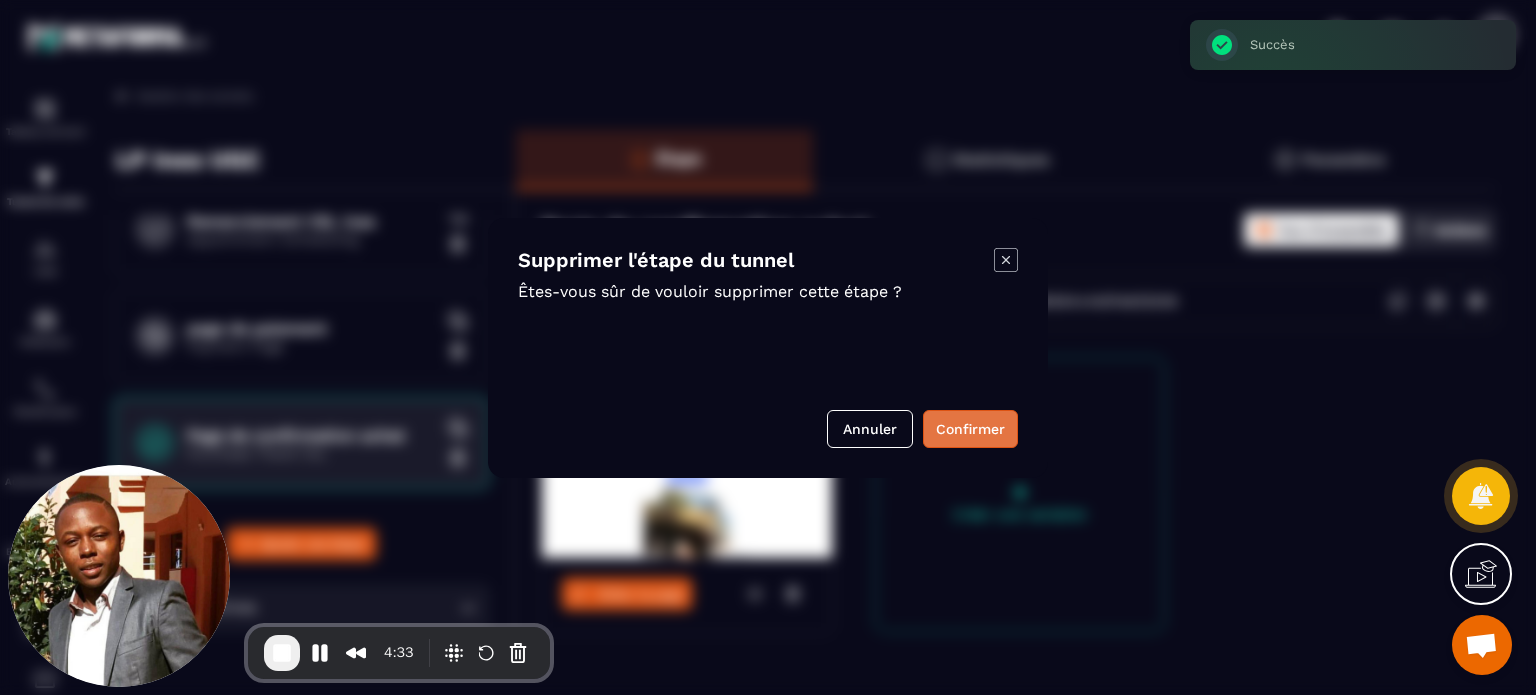 click on "Confirmer" at bounding box center [970, 429] 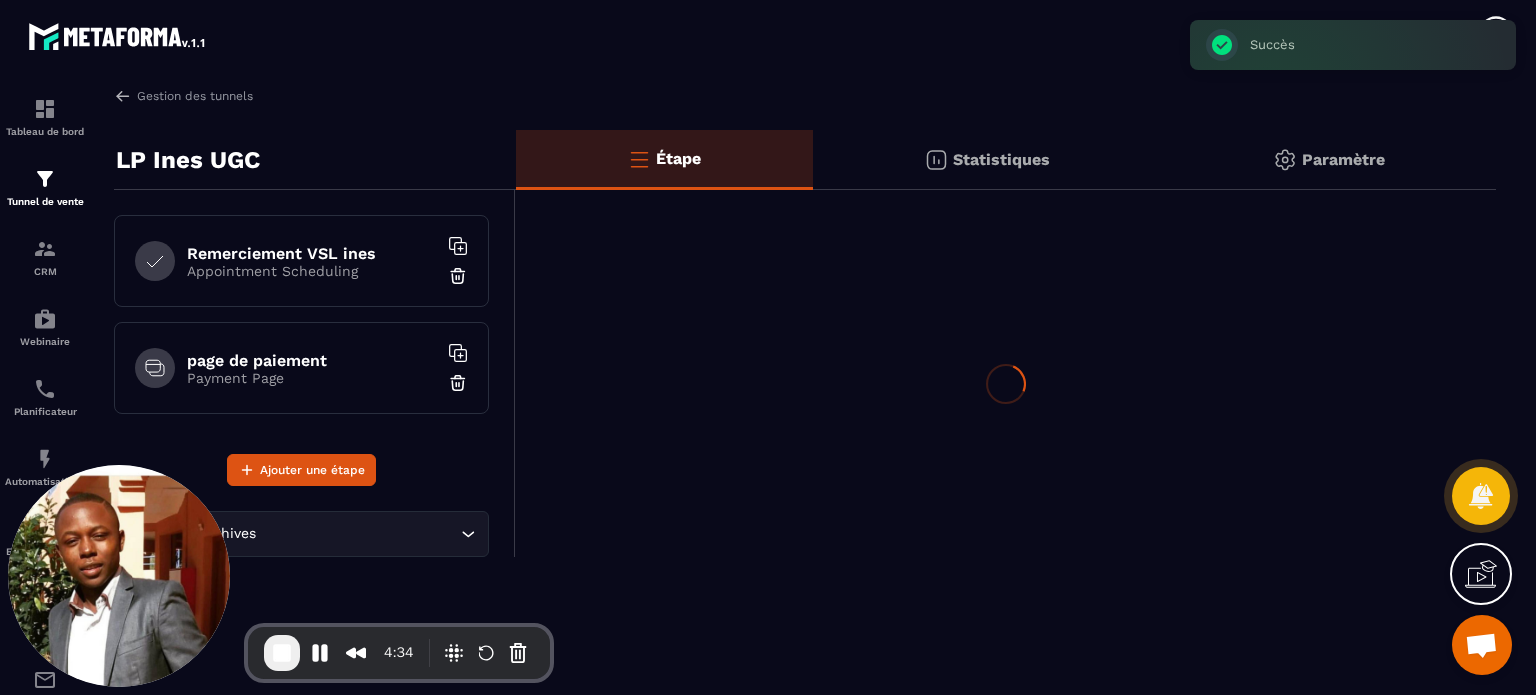 scroll, scrollTop: 0, scrollLeft: 0, axis: both 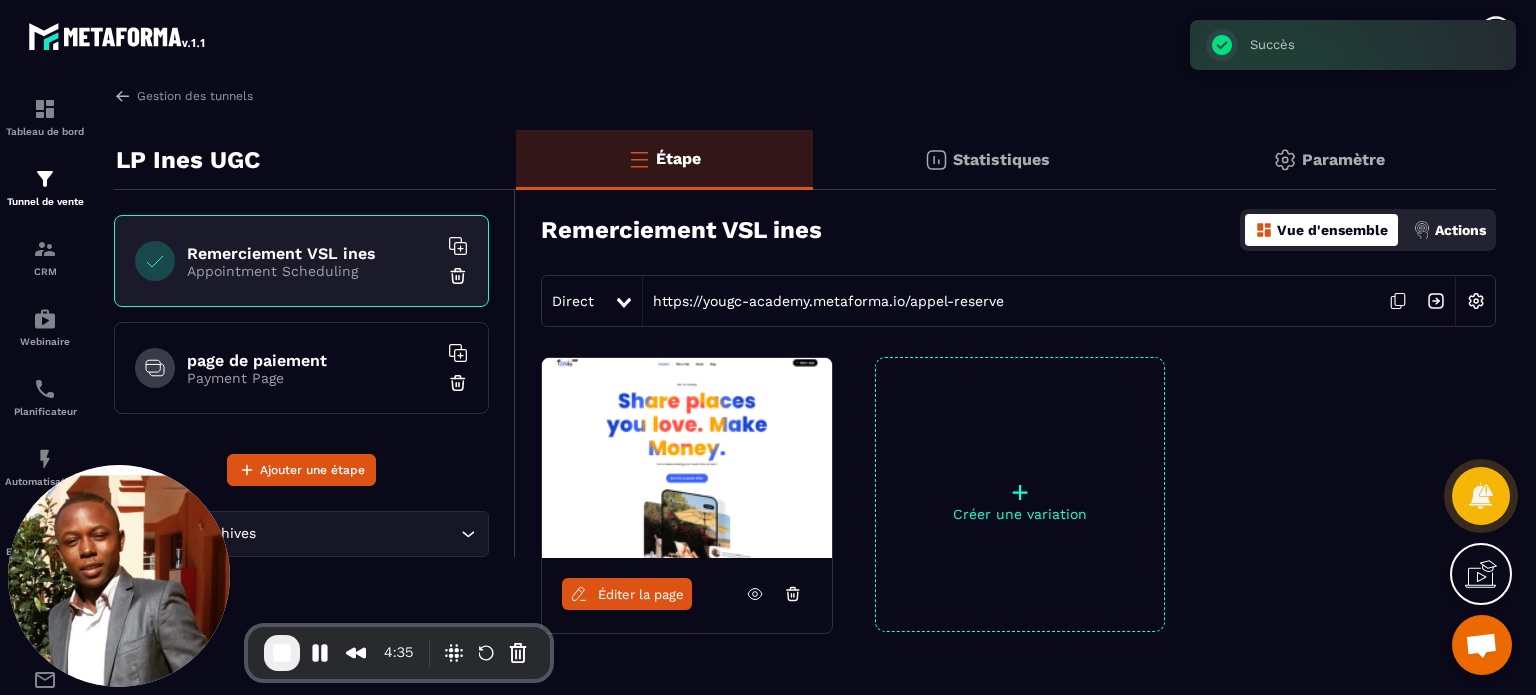 click on "page de paiement" at bounding box center [312, 360] 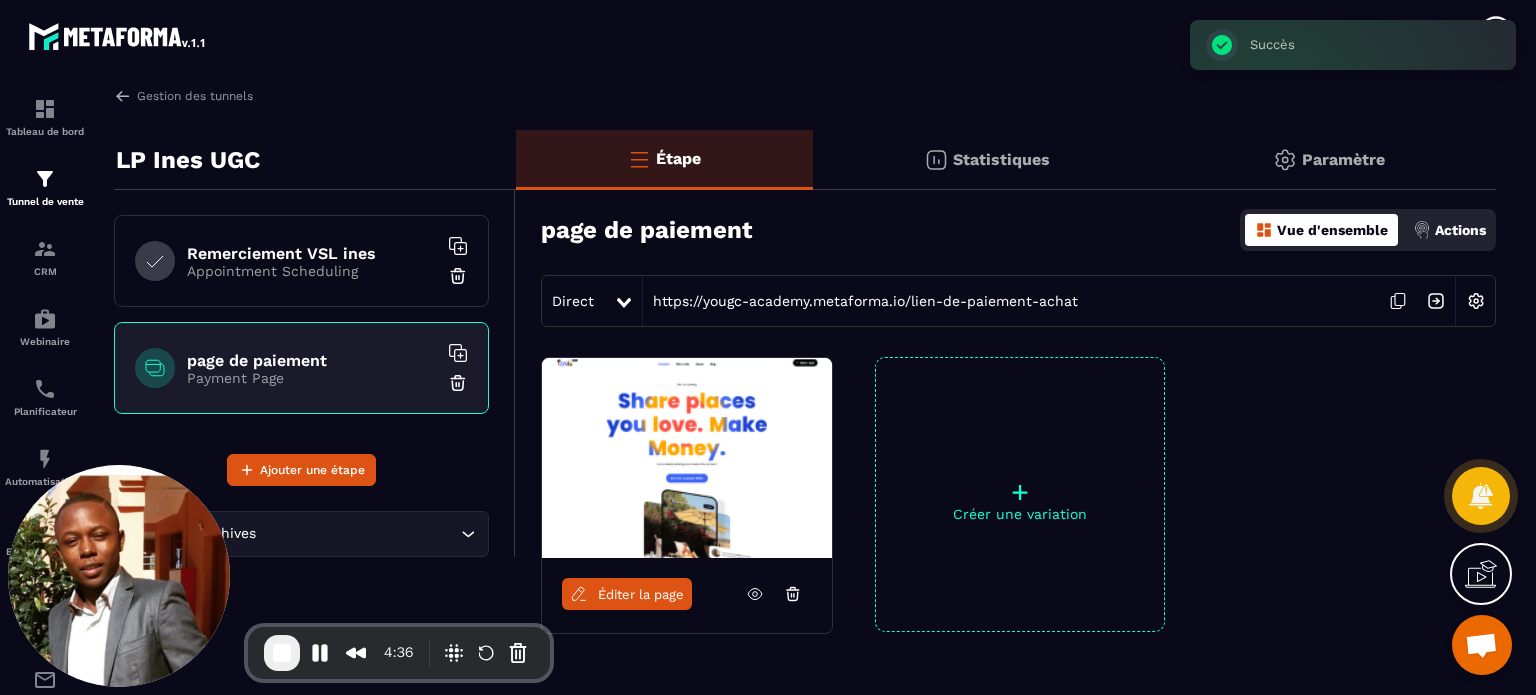 click 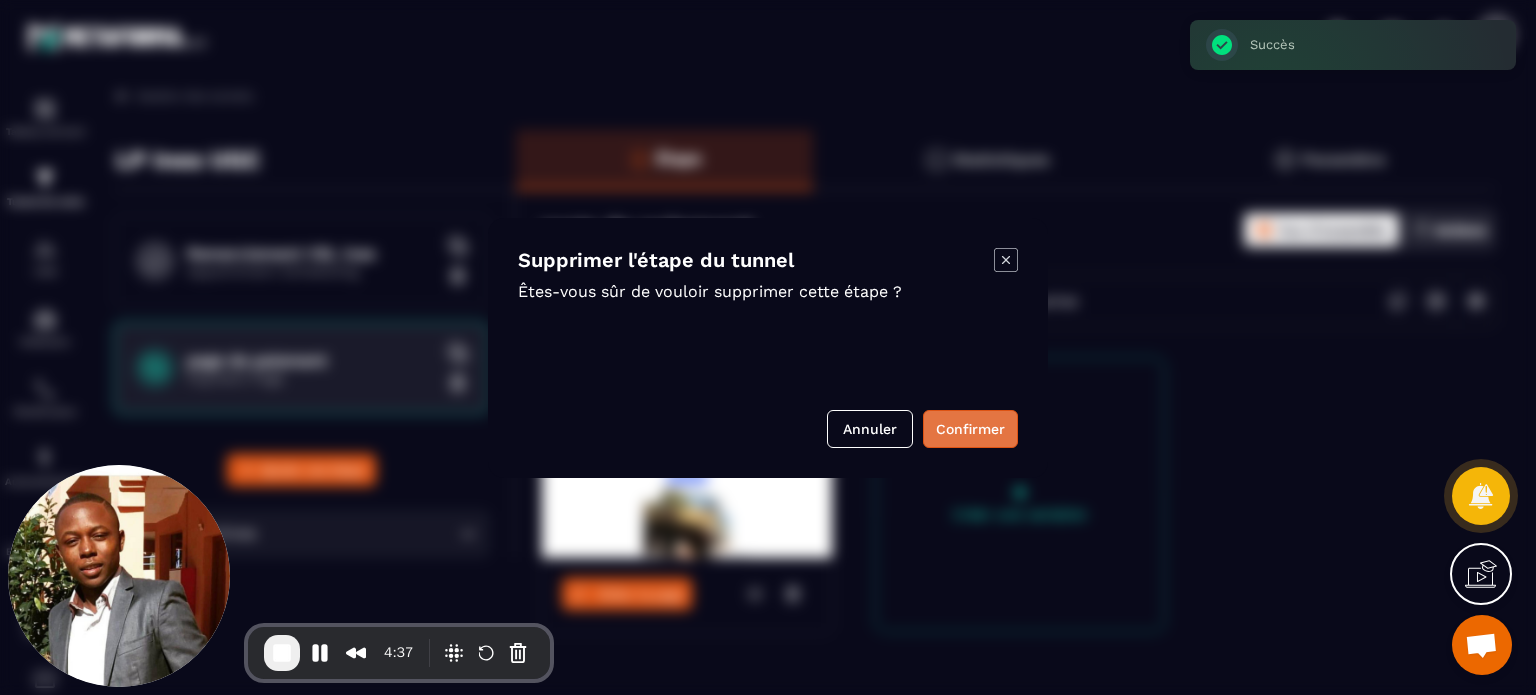 click on "Confirmer" at bounding box center [970, 429] 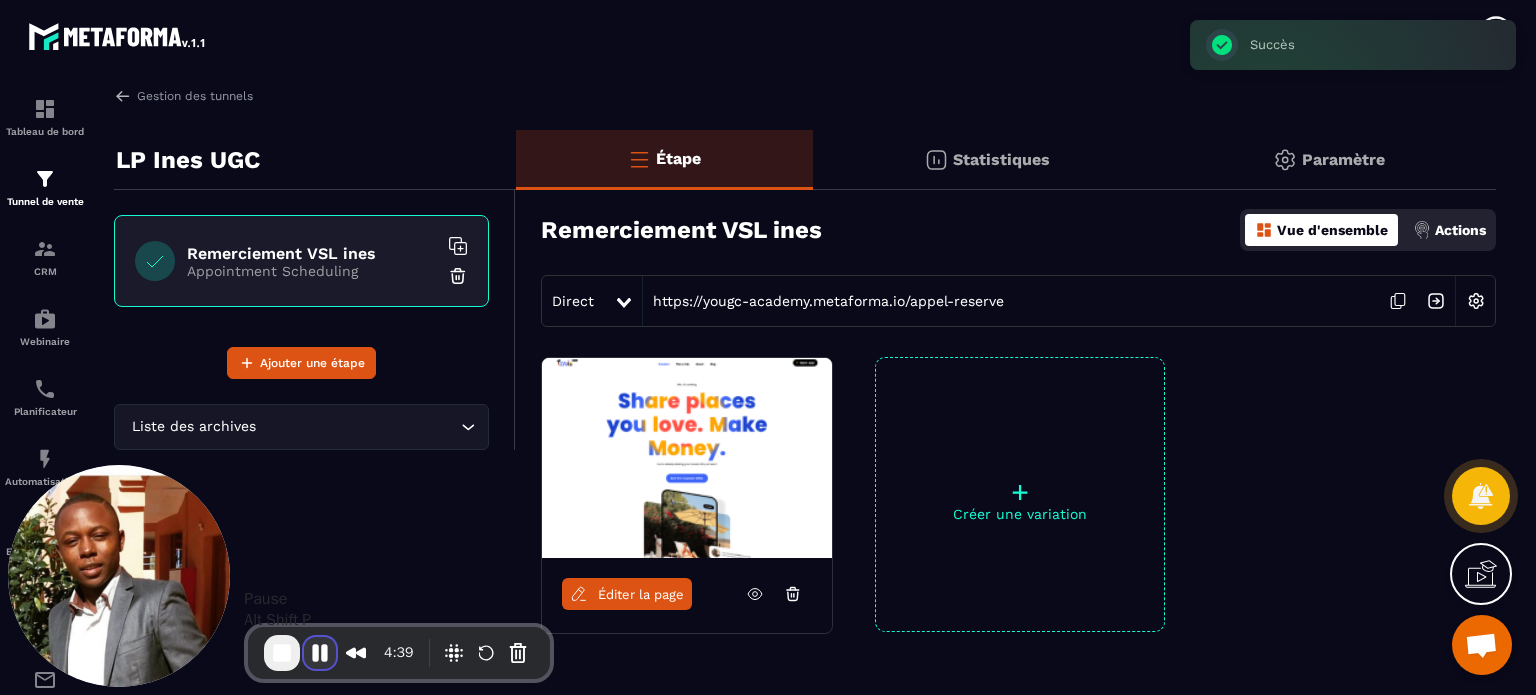 click at bounding box center (320, 653) 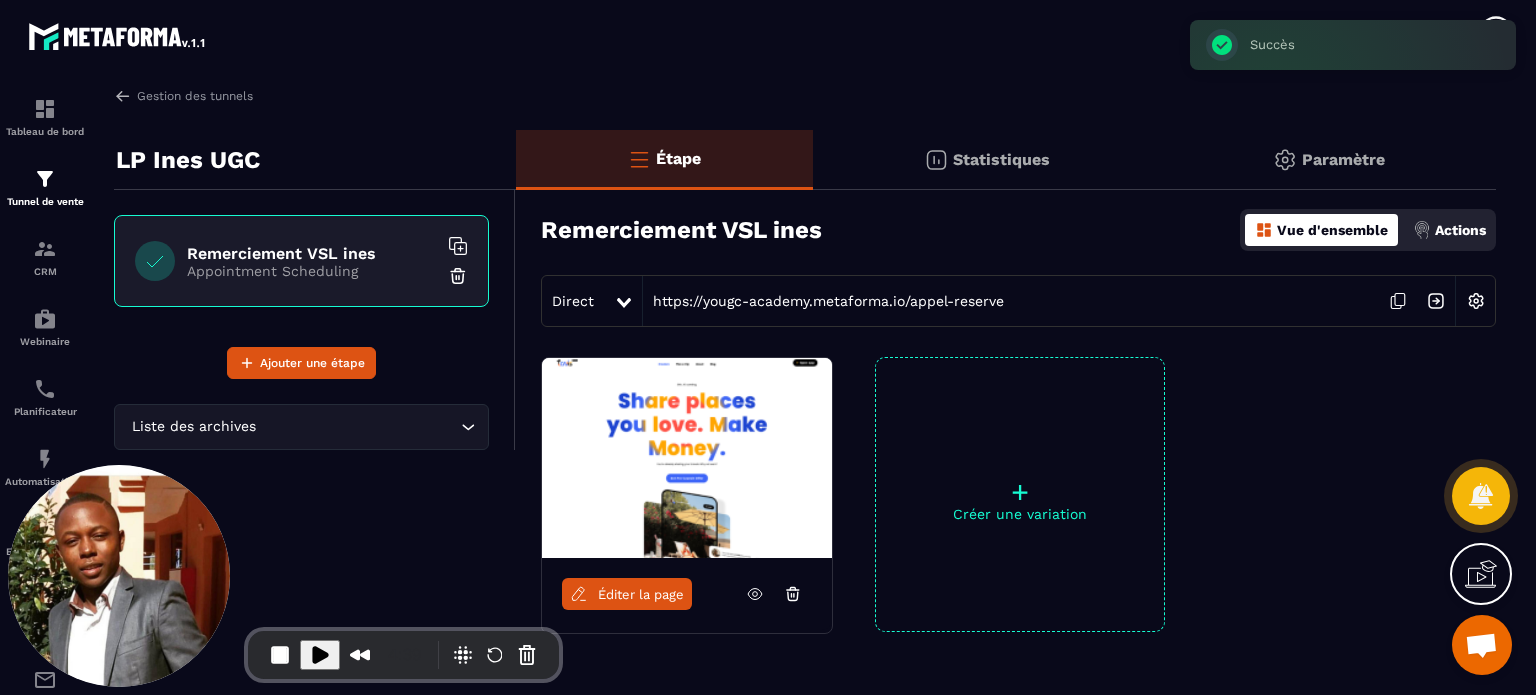click on "Liste des archives Loading..." 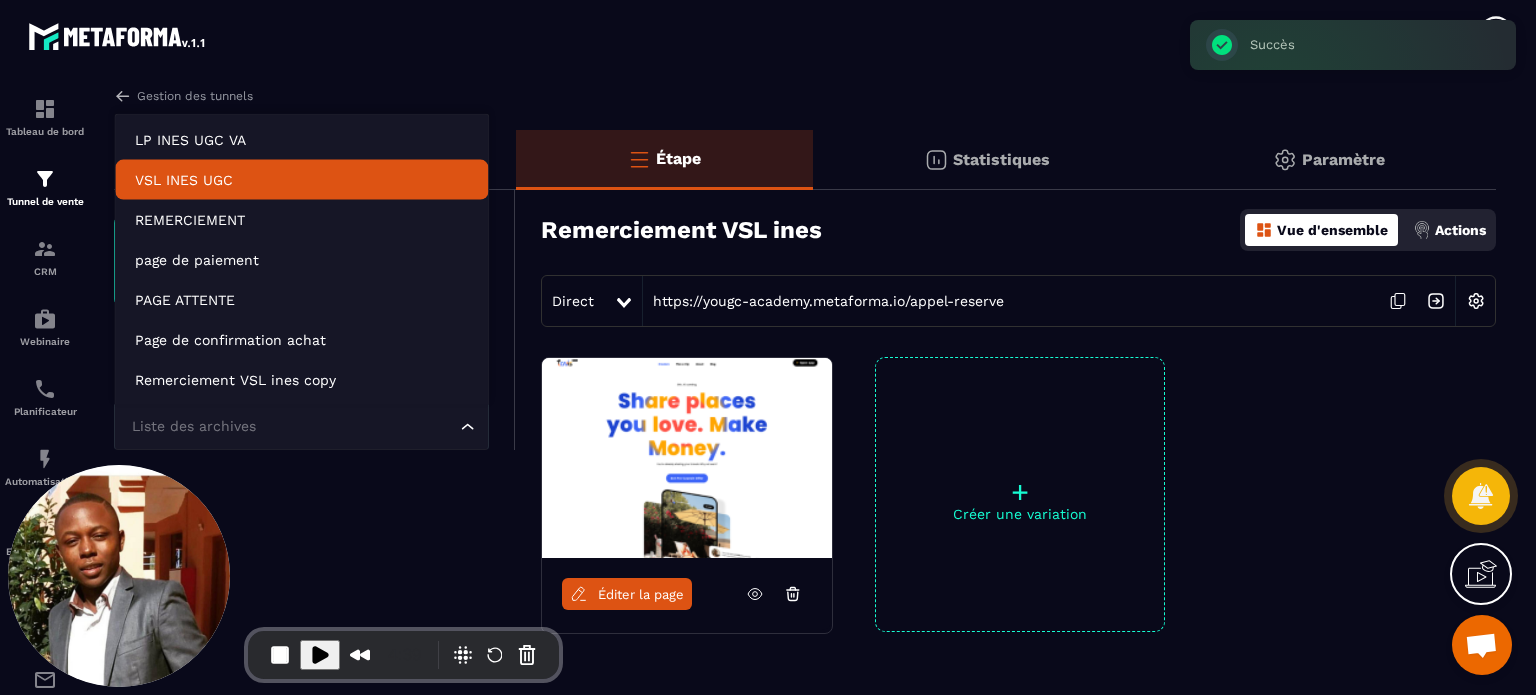 click on "VSL INES UGC" 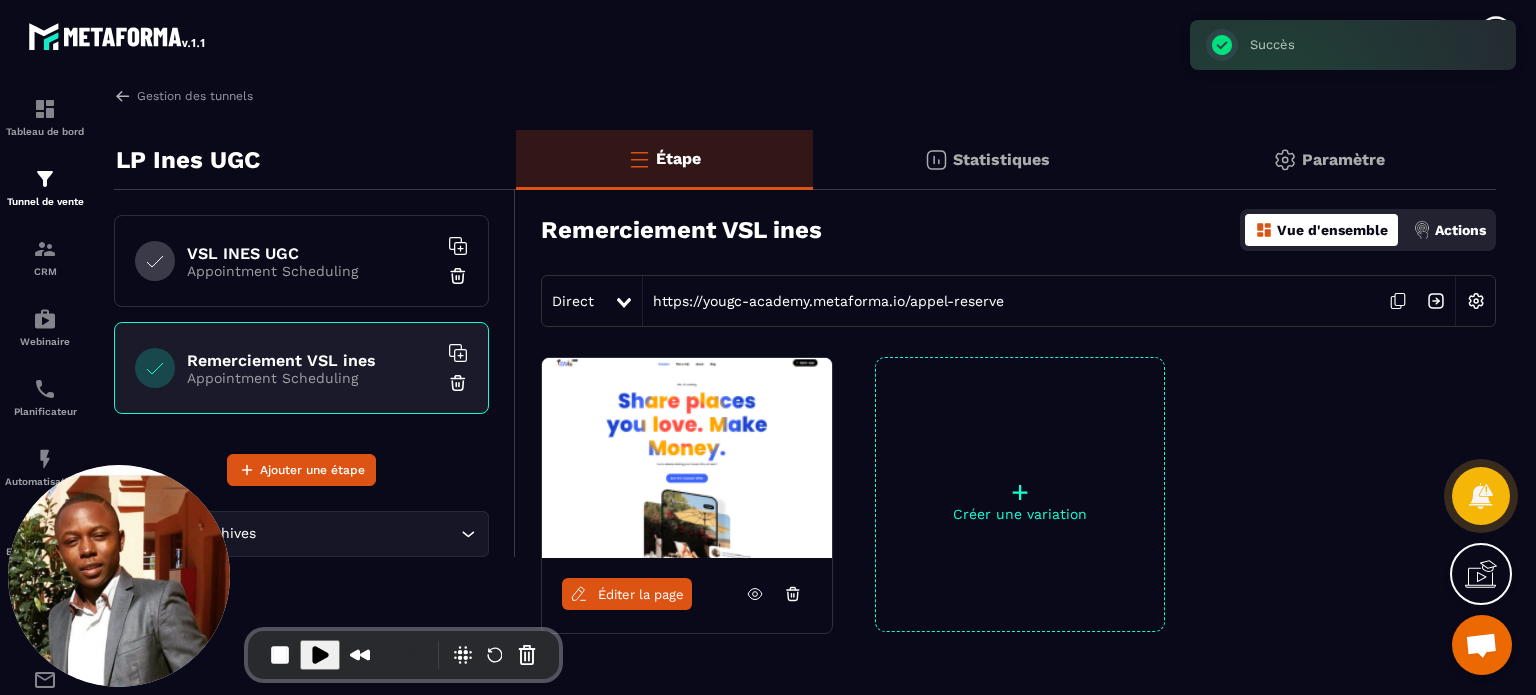 click 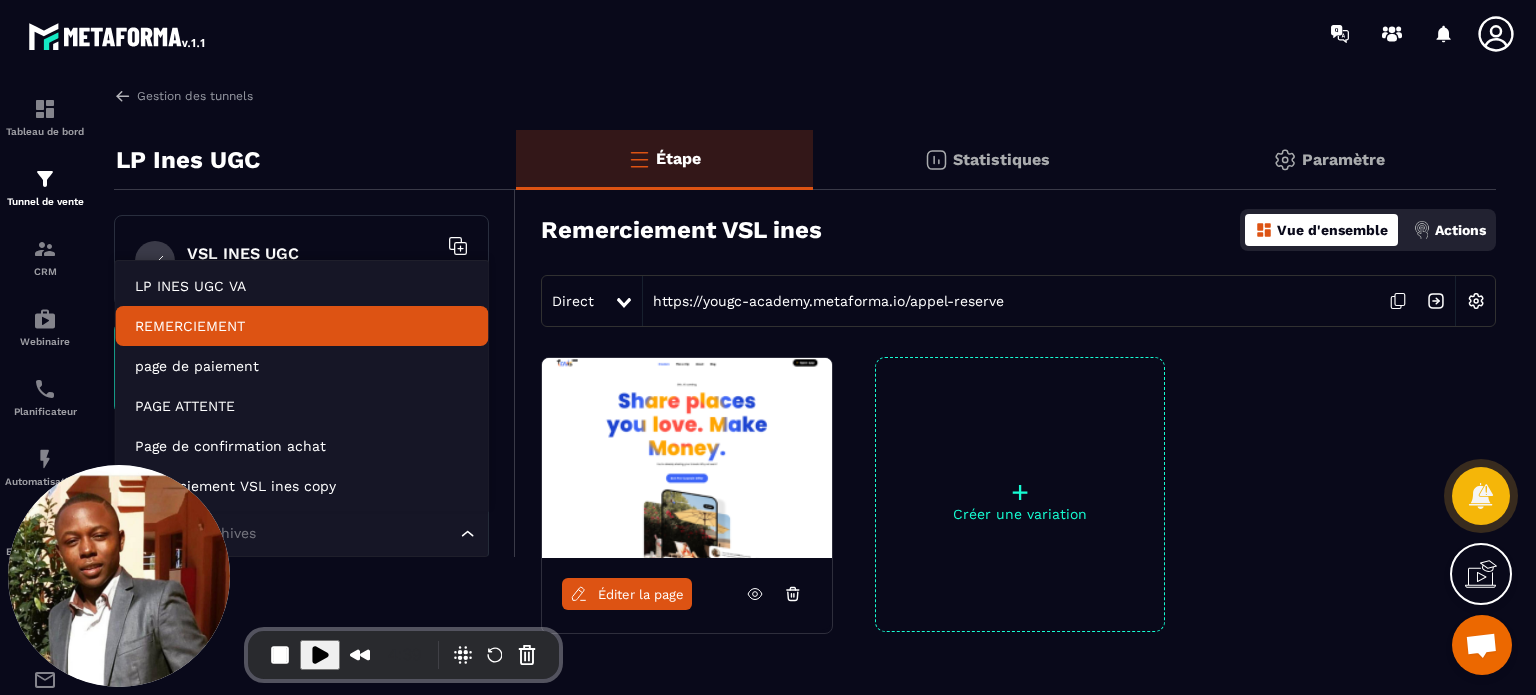 click on "REMERCIEMENT" 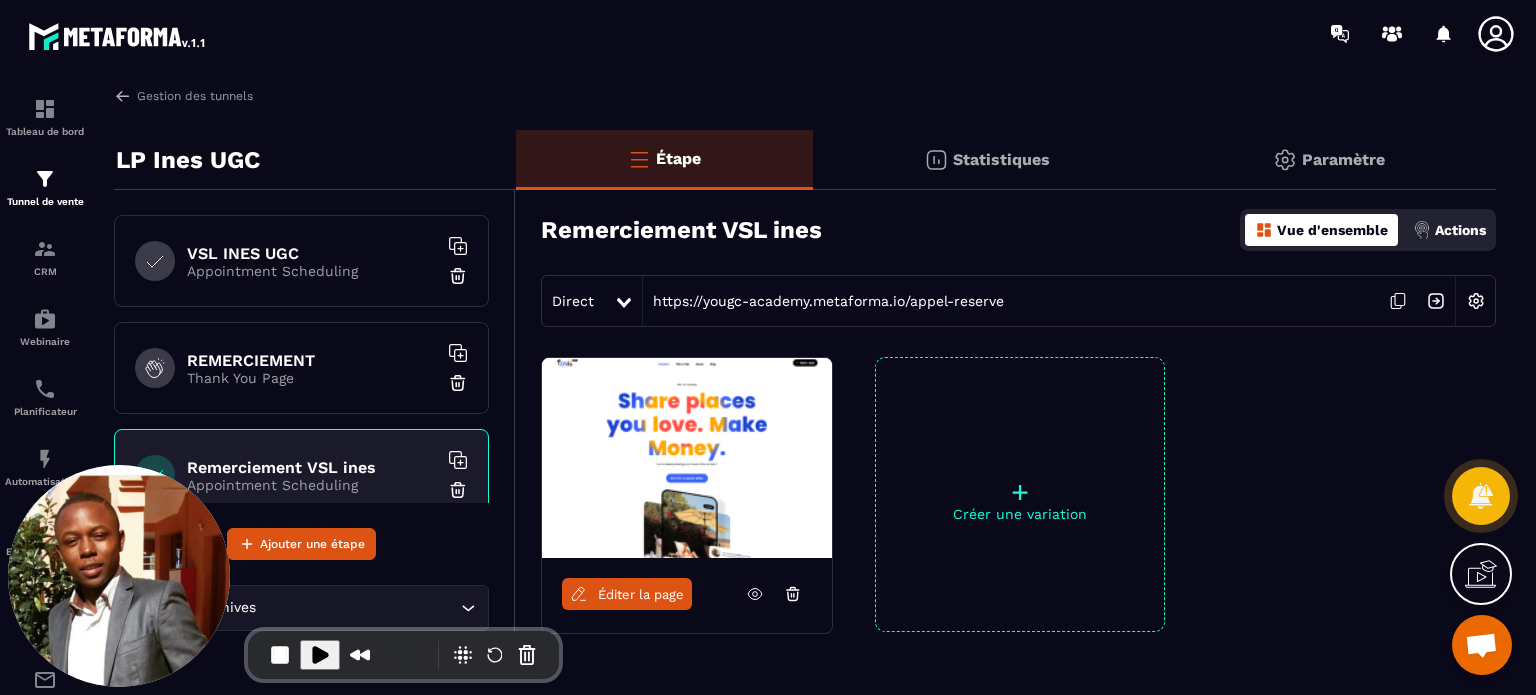 click on "REMERCIEMENT Thank You Page" at bounding box center [301, 368] 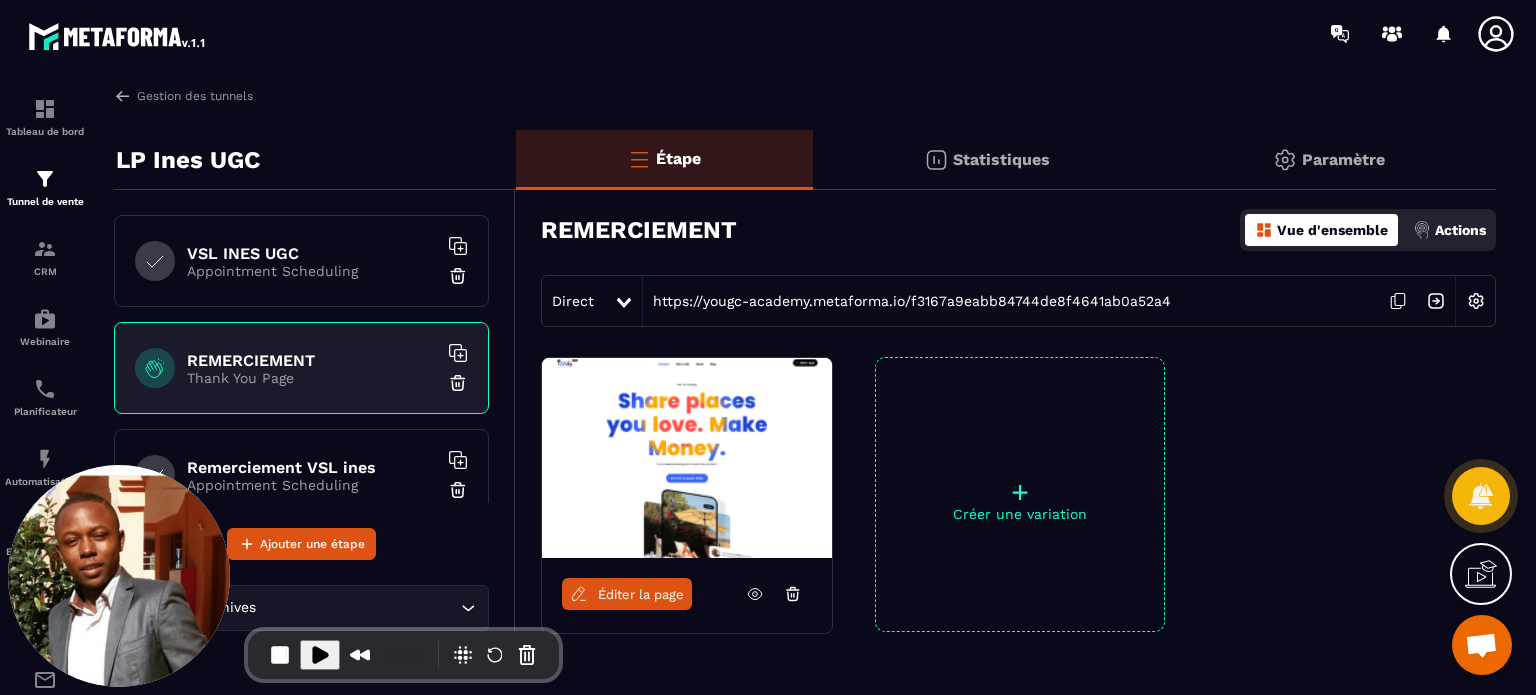 type 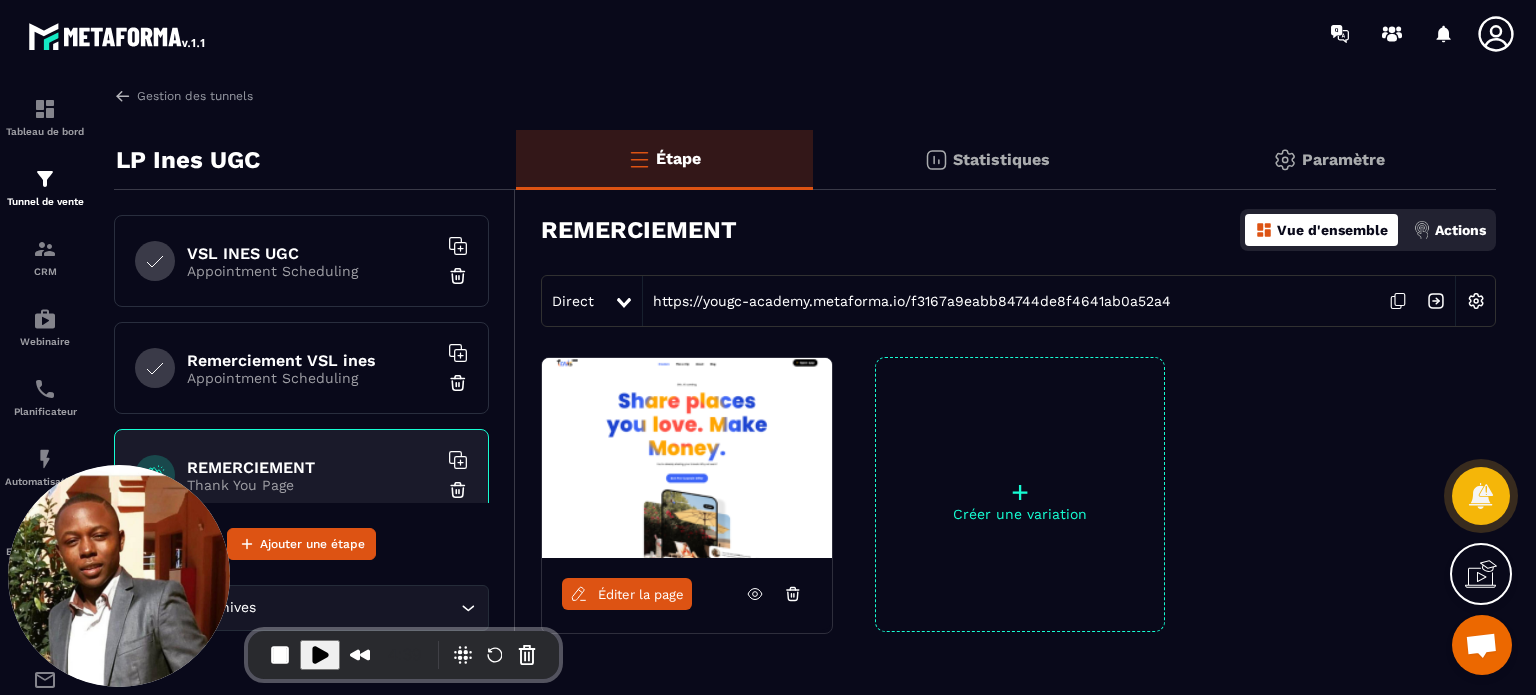 click on "Remerciement VSL ines" at bounding box center [312, 360] 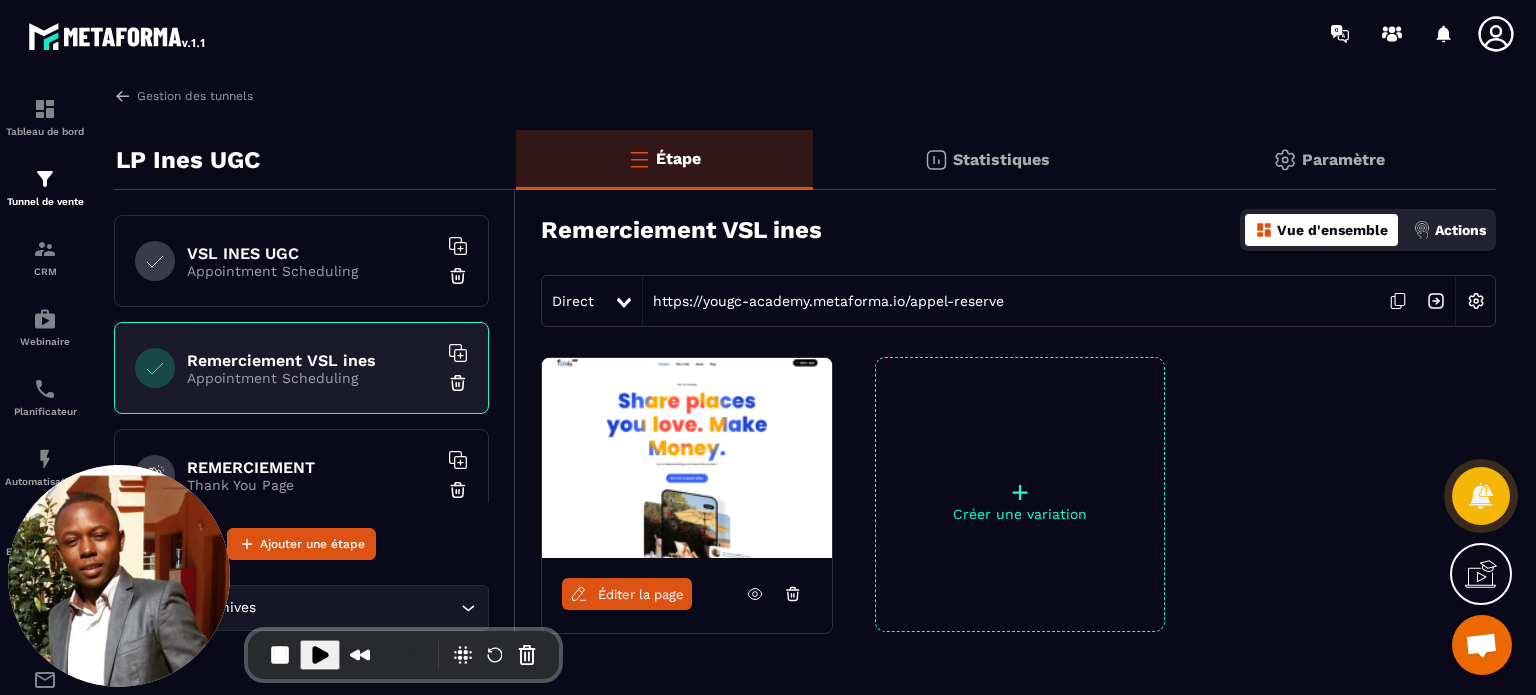 click on "REMERCIEMENT" at bounding box center (312, 467) 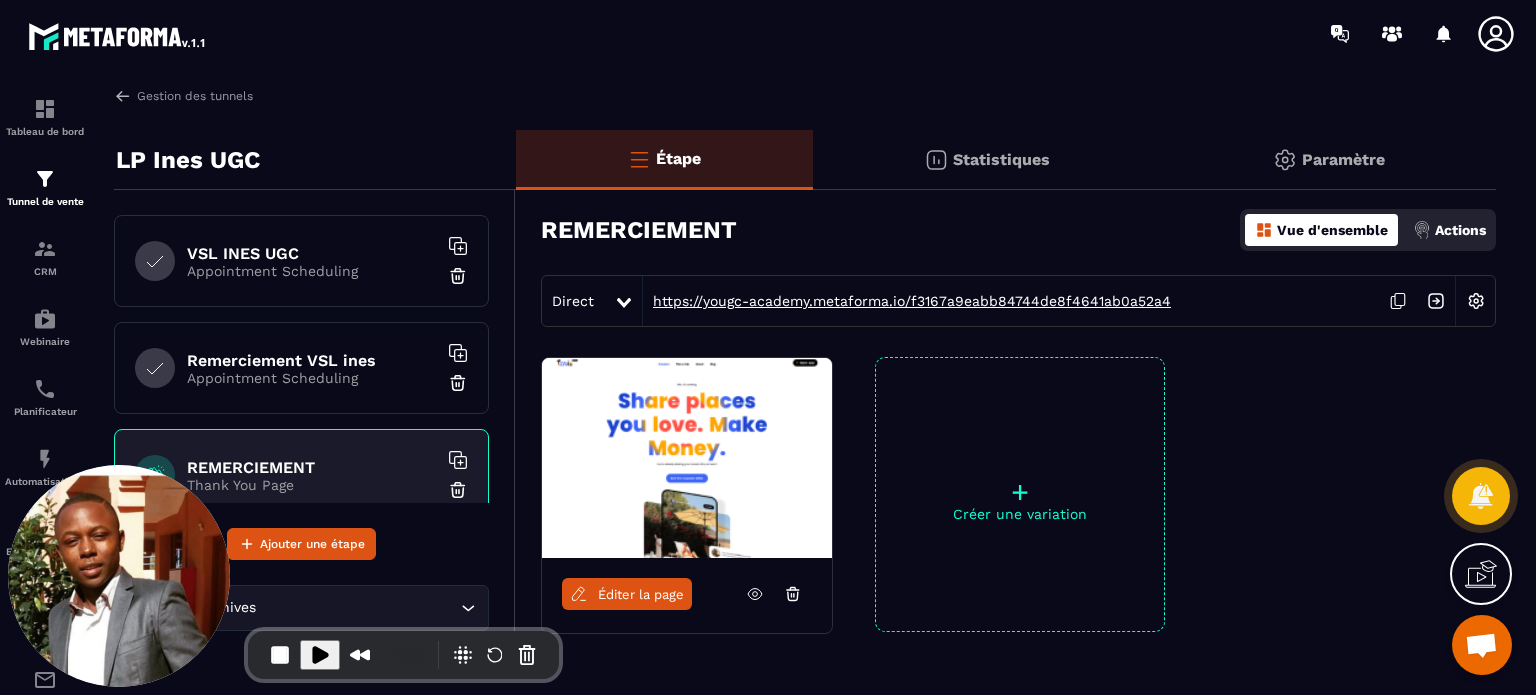 click on "https://yougc-academy.metaforma.io/f3167a9eabb84744de8f4641ab0a52a4" at bounding box center (907, 301) 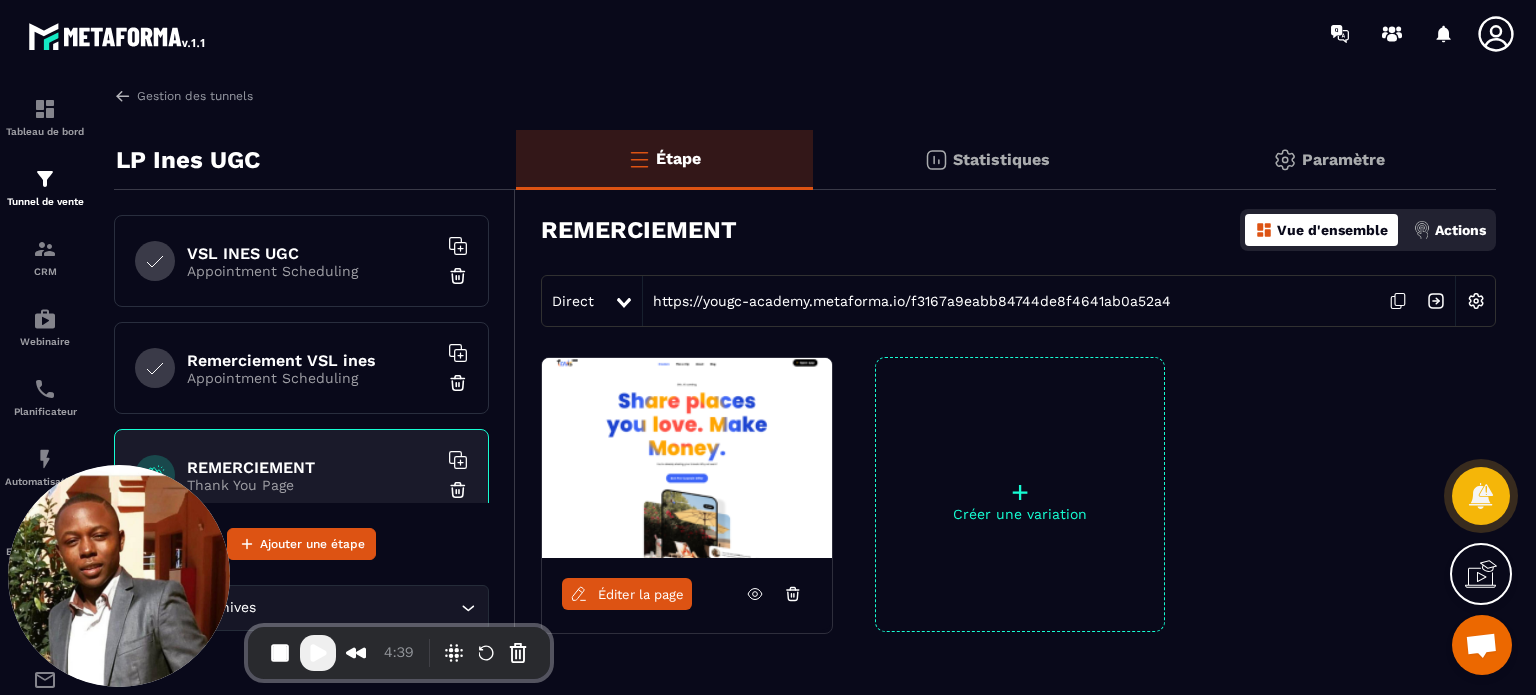 click 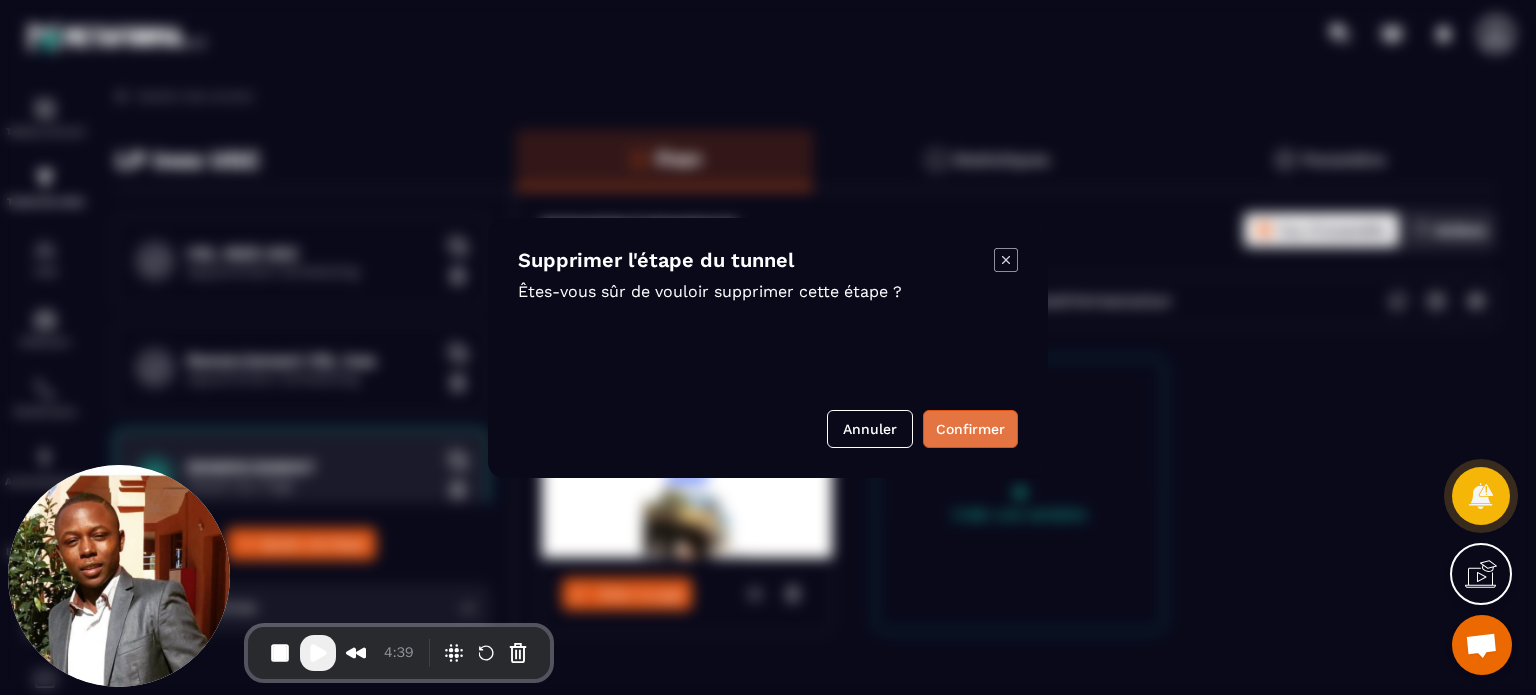 click on "Confirmer" at bounding box center [970, 429] 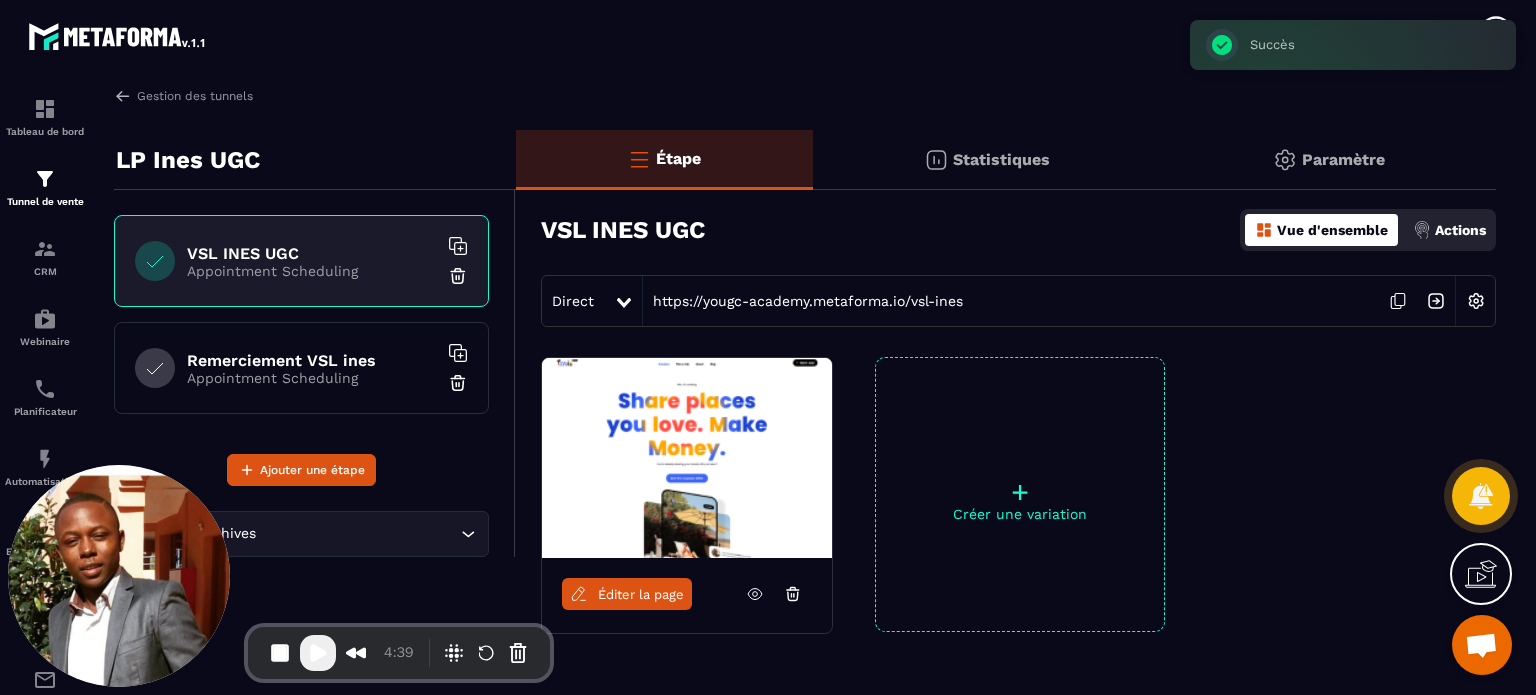 click 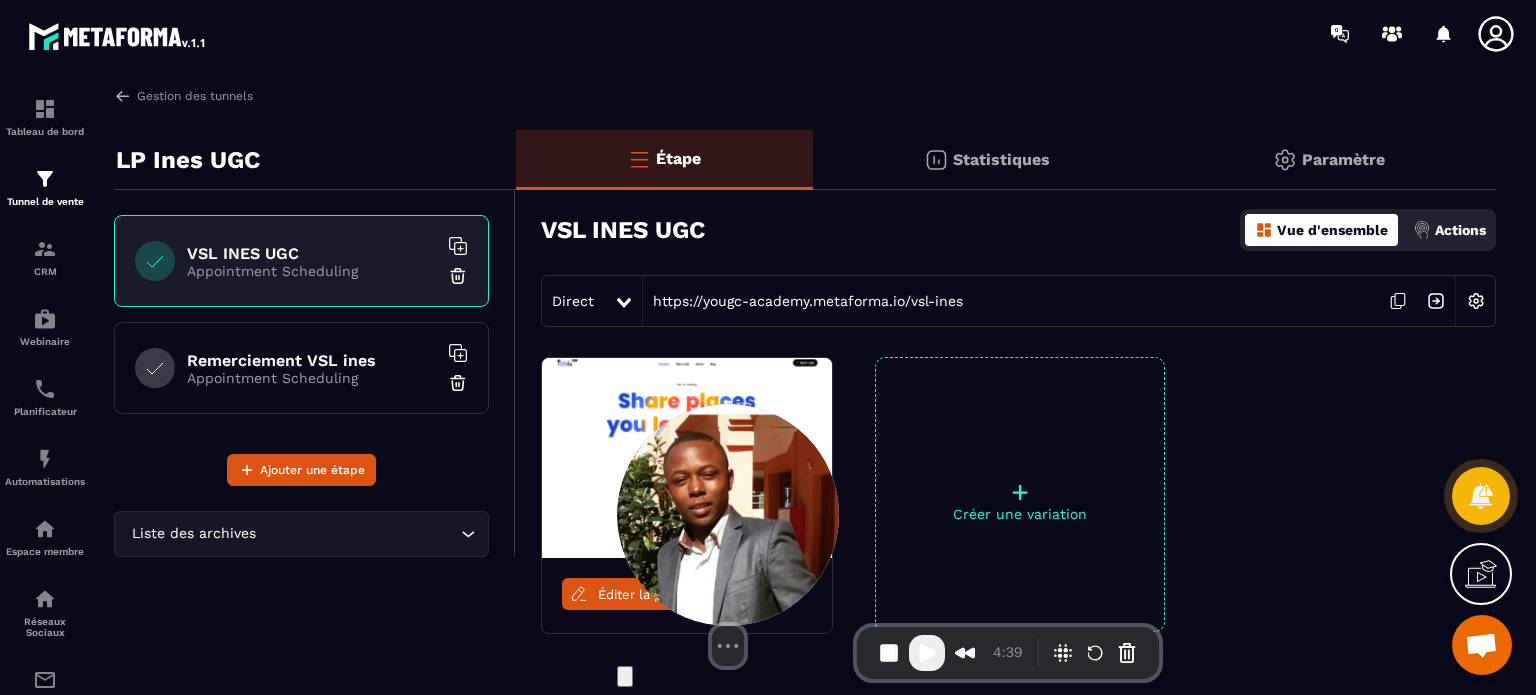 drag, startPoint x: 114, startPoint y: 541, endPoint x: 724, endPoint y: 567, distance: 610.55383 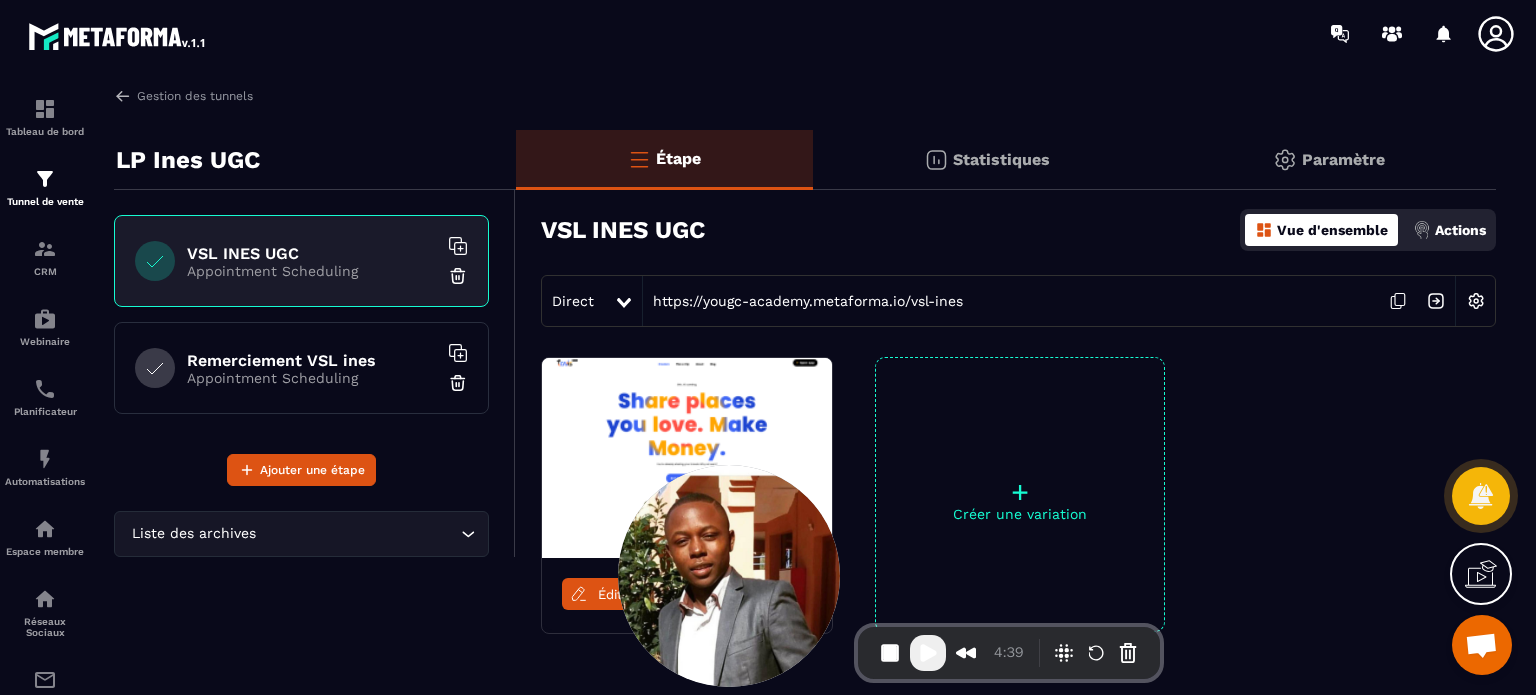 click on "Appointment Scheduling" at bounding box center [312, 378] 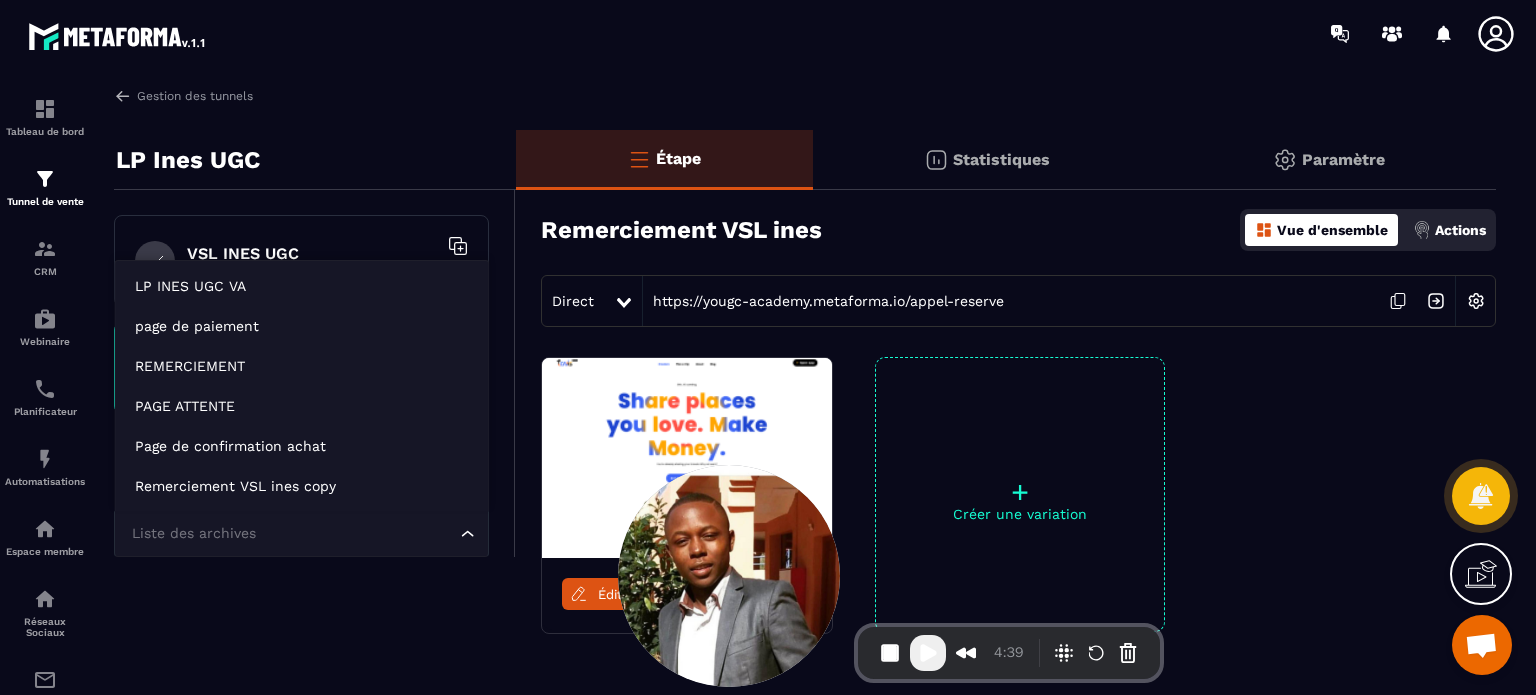 click 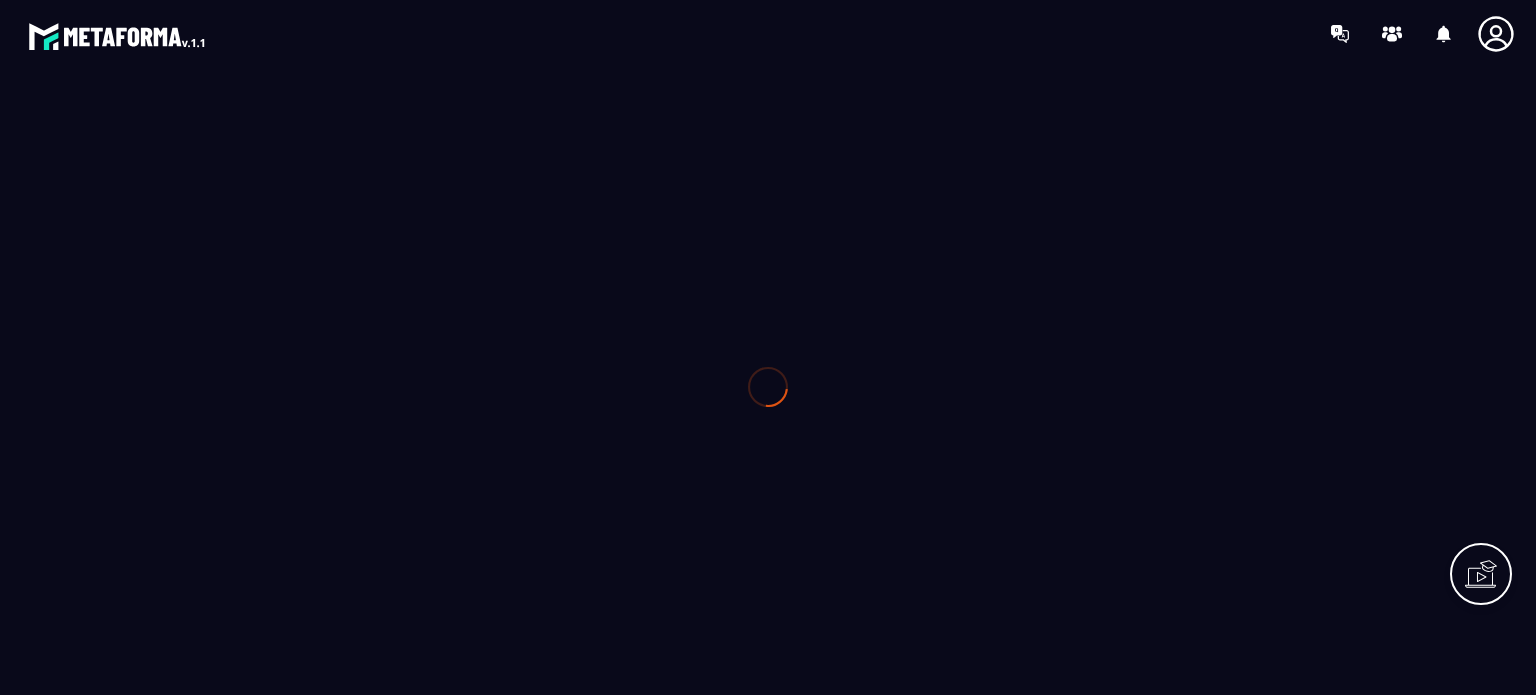 scroll, scrollTop: 0, scrollLeft: 0, axis: both 